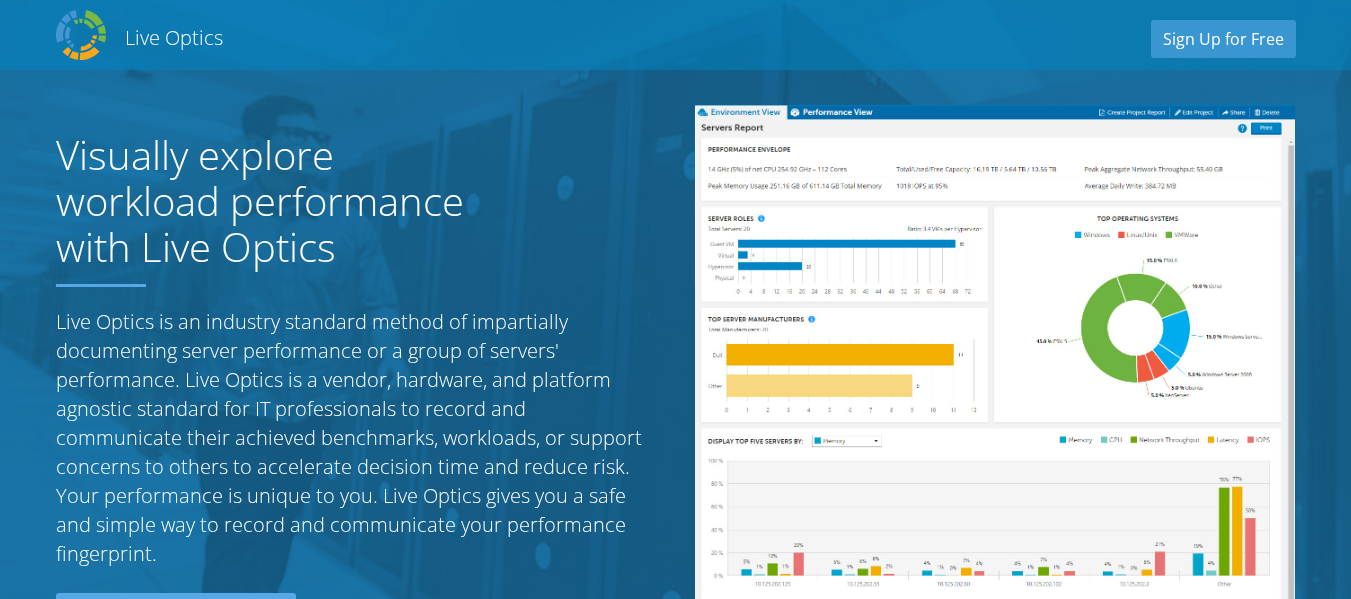 scroll, scrollTop: 0, scrollLeft: 0, axis: both 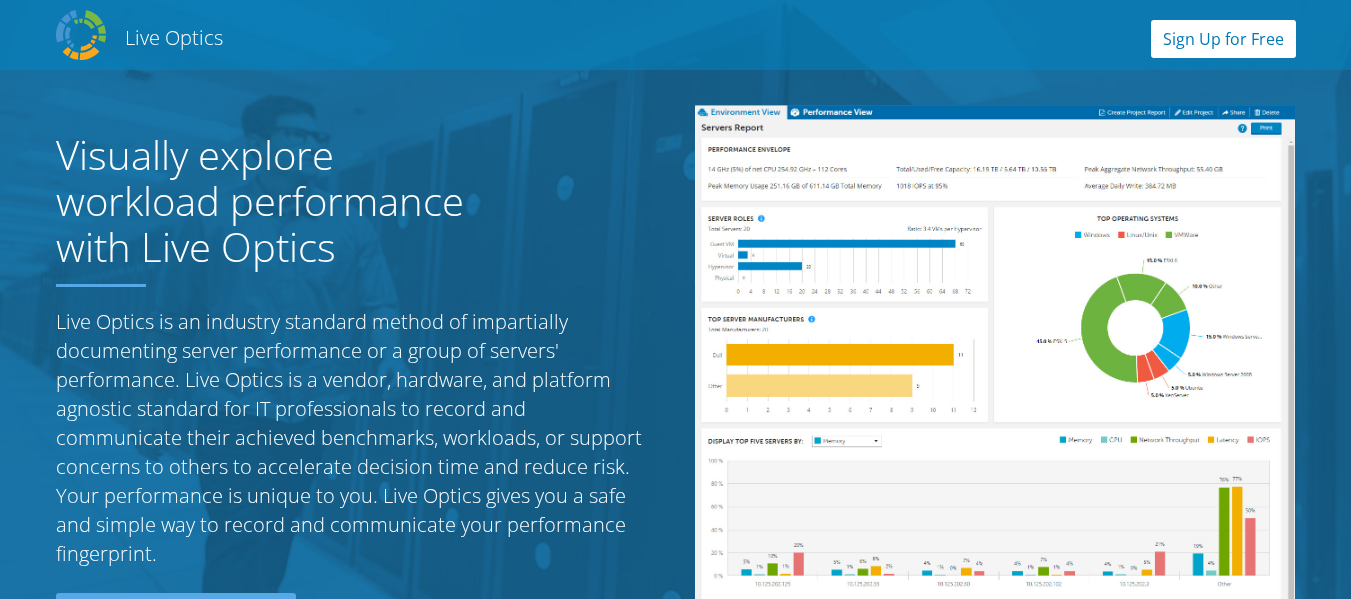 click on "Sign Up for Free" at bounding box center (1223, 39) 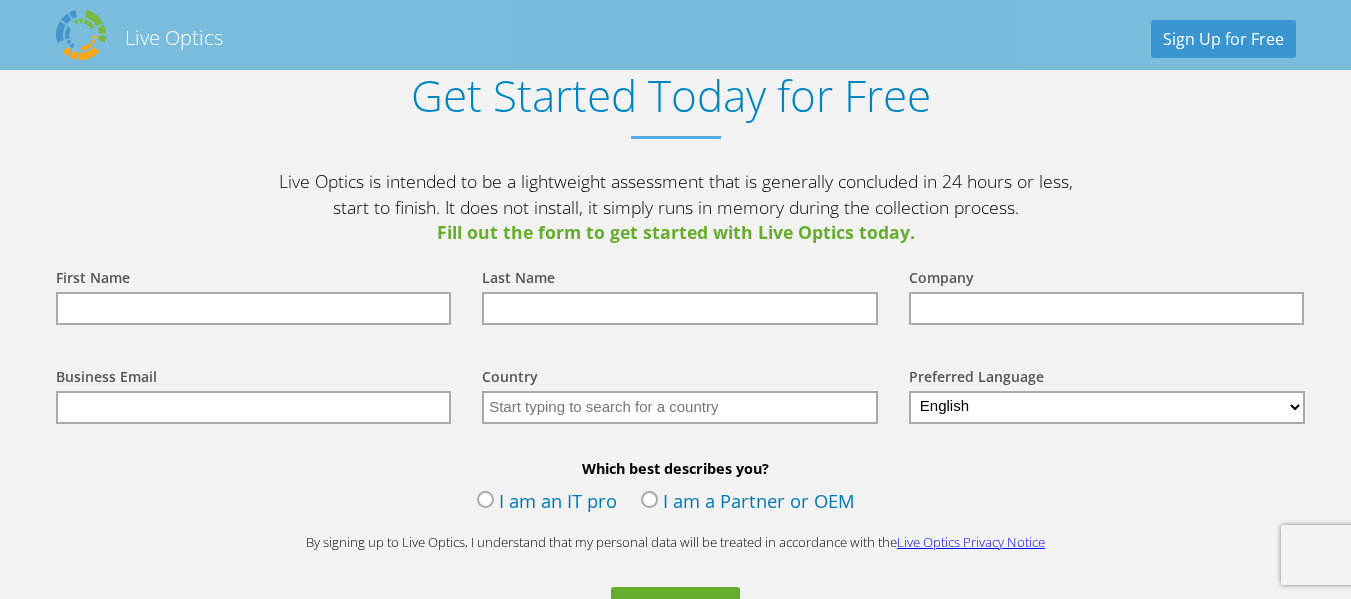 scroll, scrollTop: 0, scrollLeft: 0, axis: both 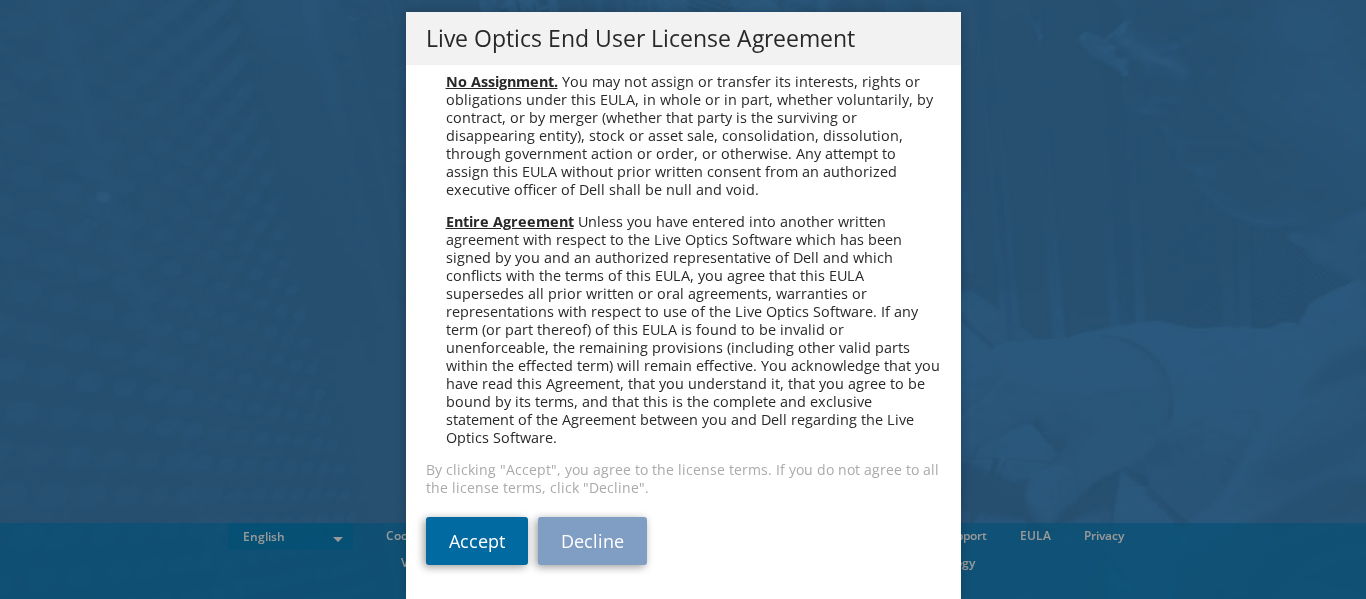 click on "Accept" at bounding box center (477, 541) 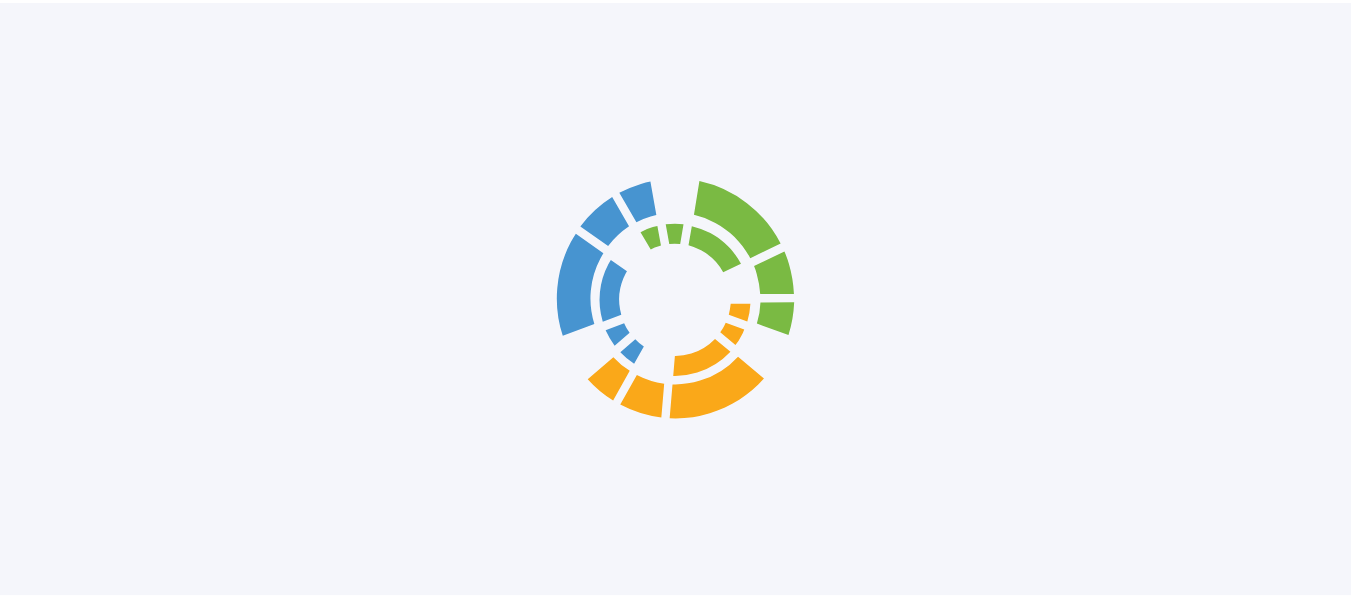 scroll, scrollTop: 0, scrollLeft: 0, axis: both 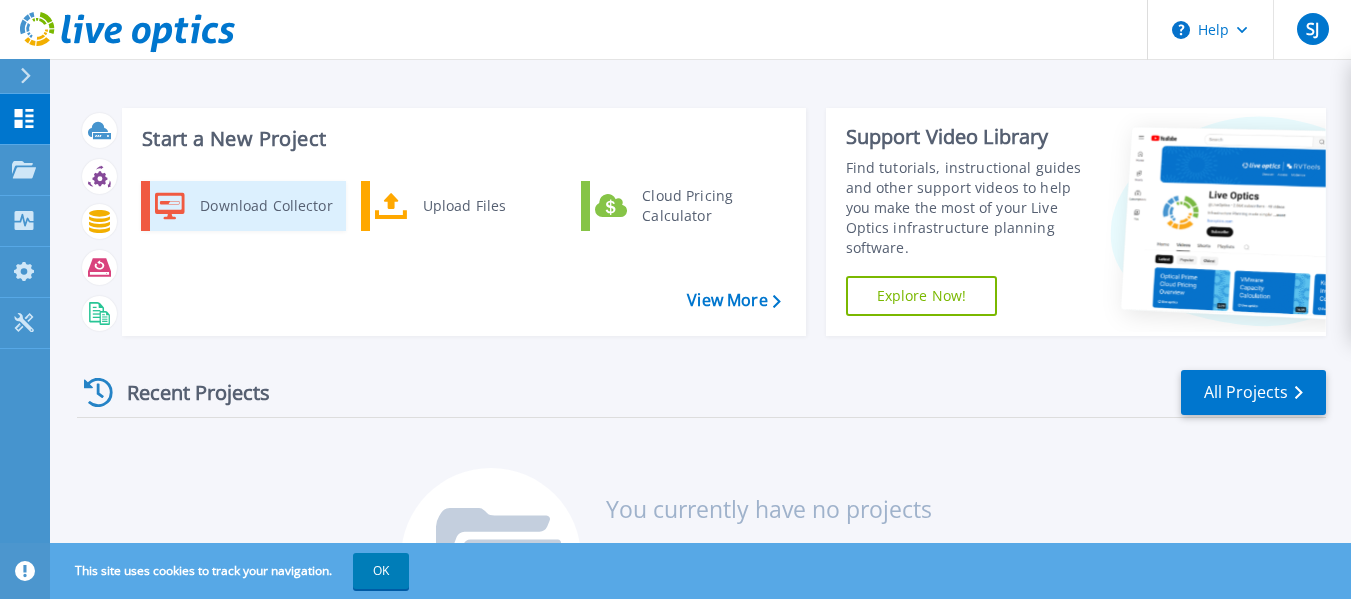 click on "Download Collector" at bounding box center (265, 206) 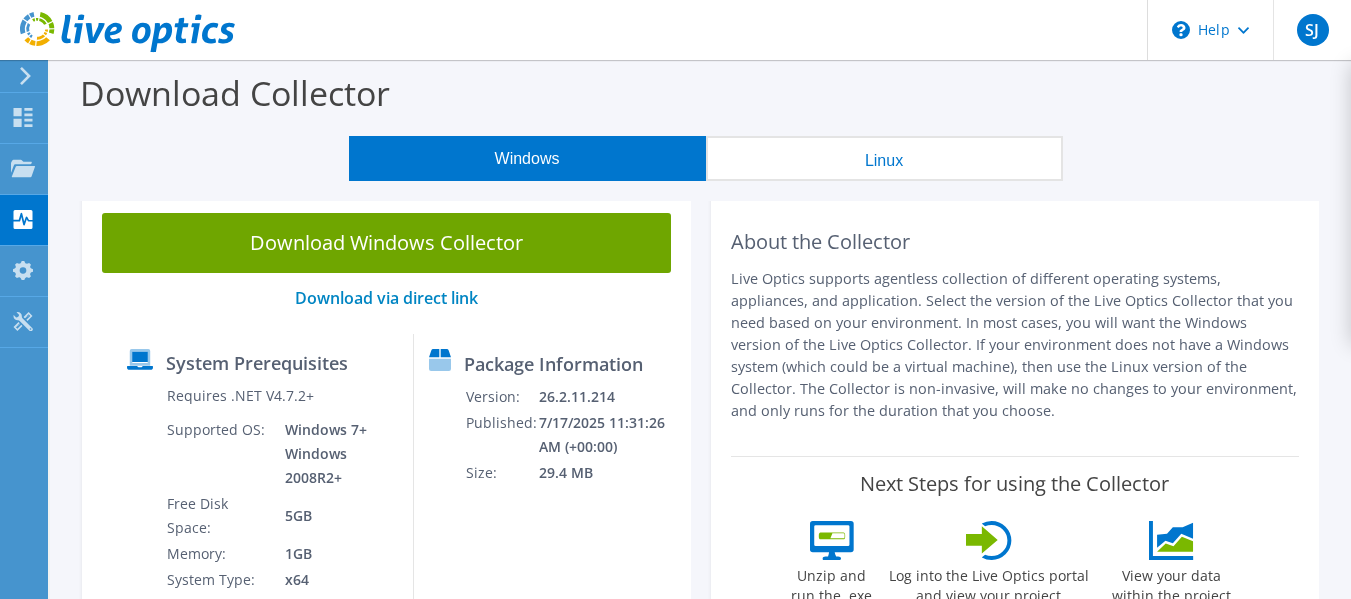 scroll, scrollTop: 0, scrollLeft: 0, axis: both 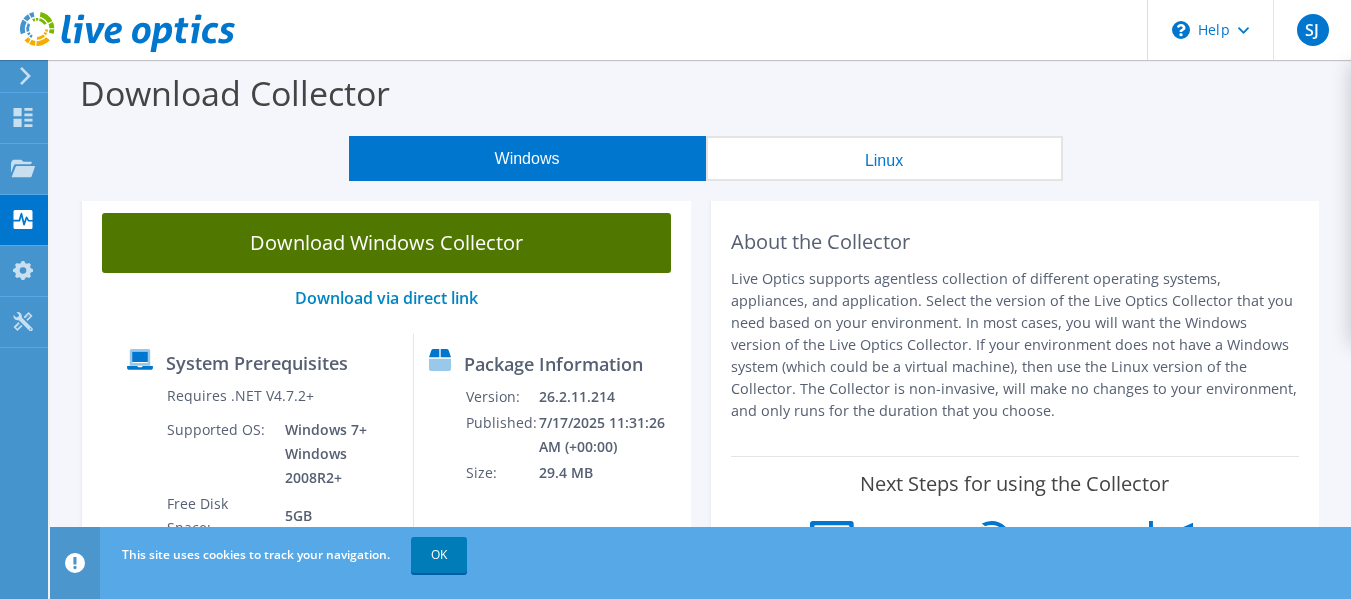 click on "Download Windows Collector" at bounding box center [386, 243] 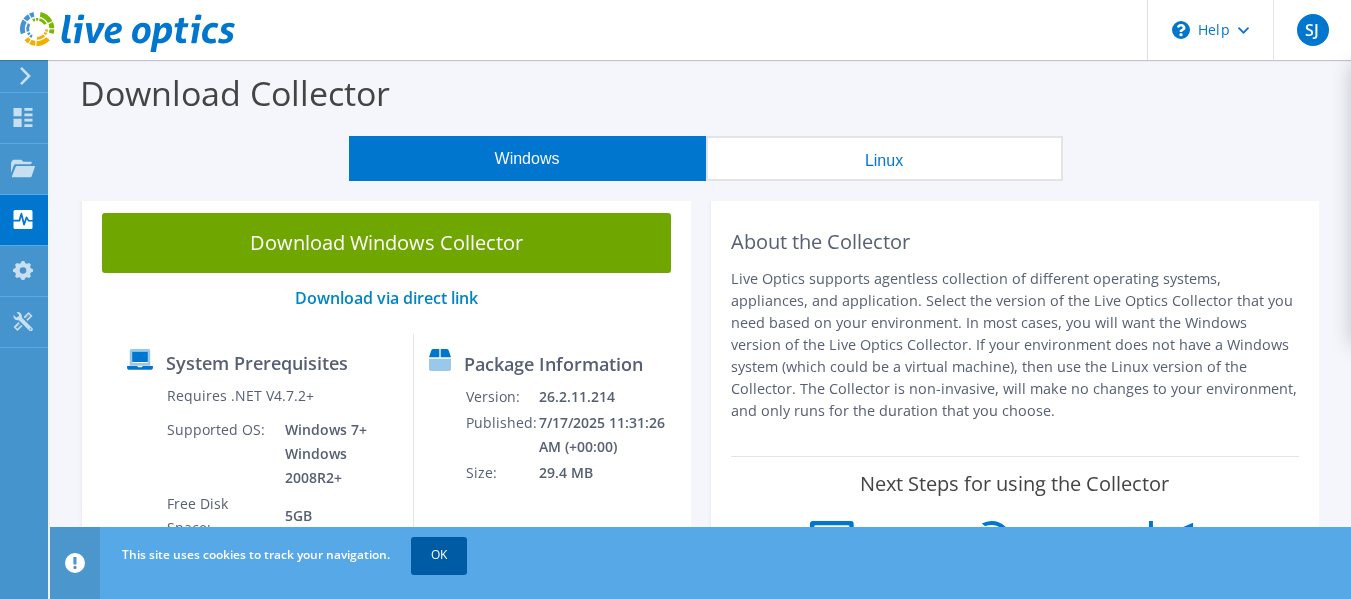 click on "OK" at bounding box center (439, 555) 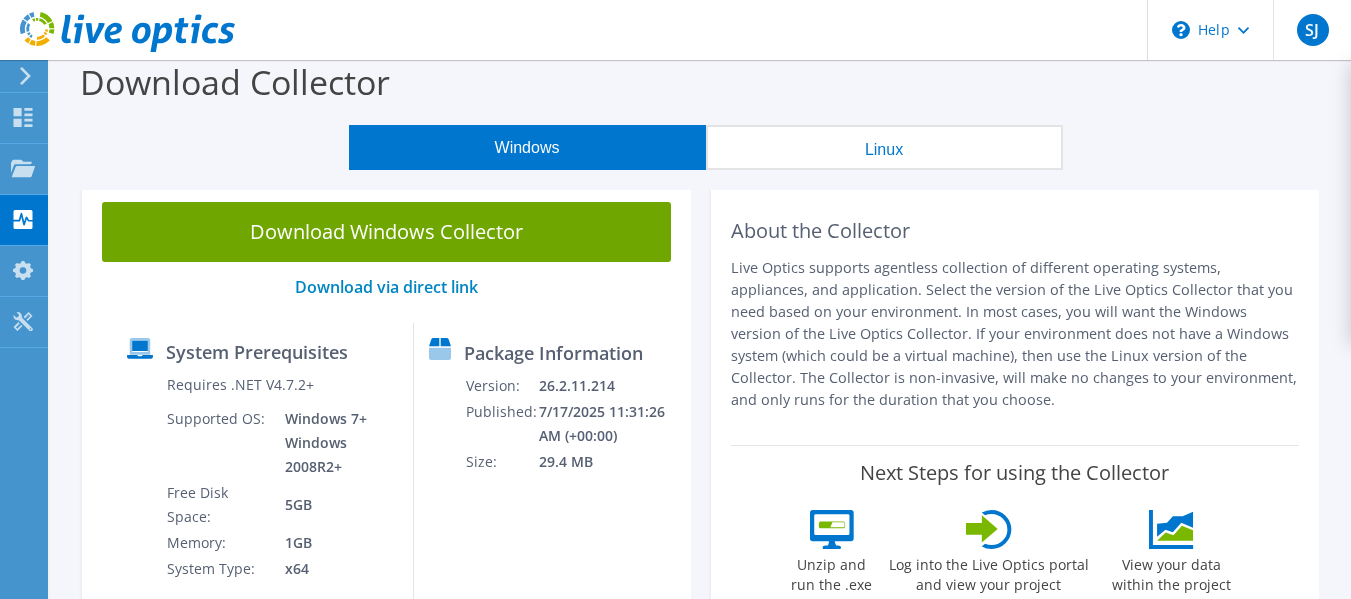 scroll, scrollTop: 0, scrollLeft: 0, axis: both 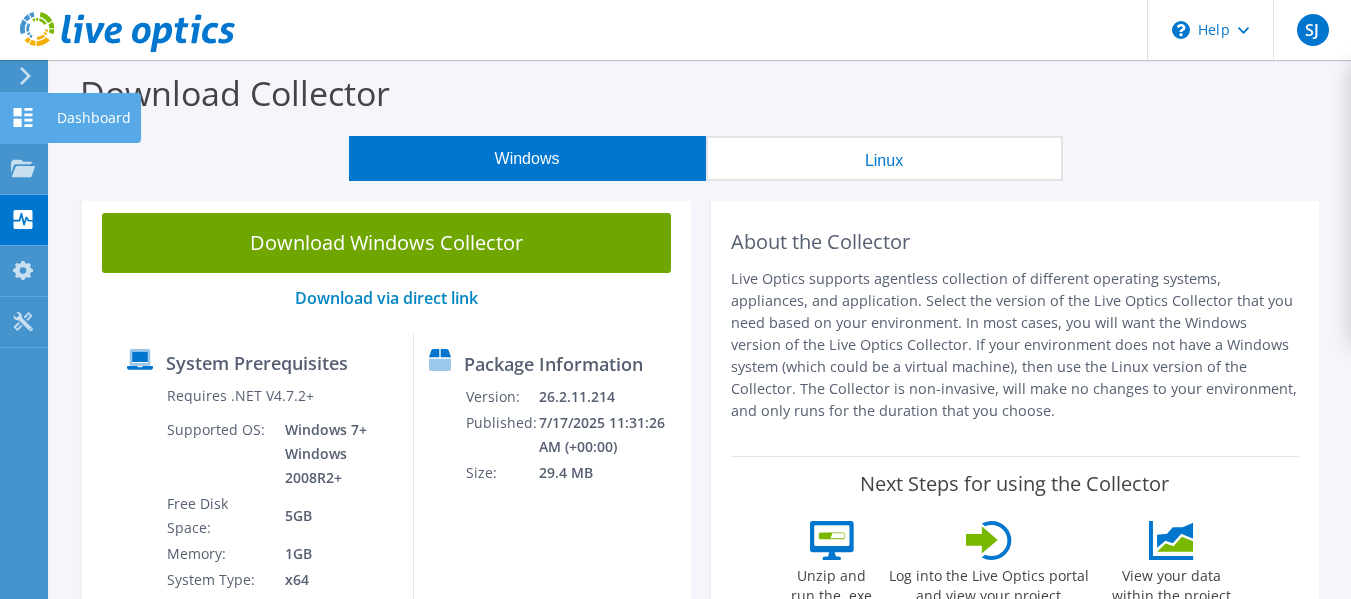 click on "Dashboard" at bounding box center (-66, 118) 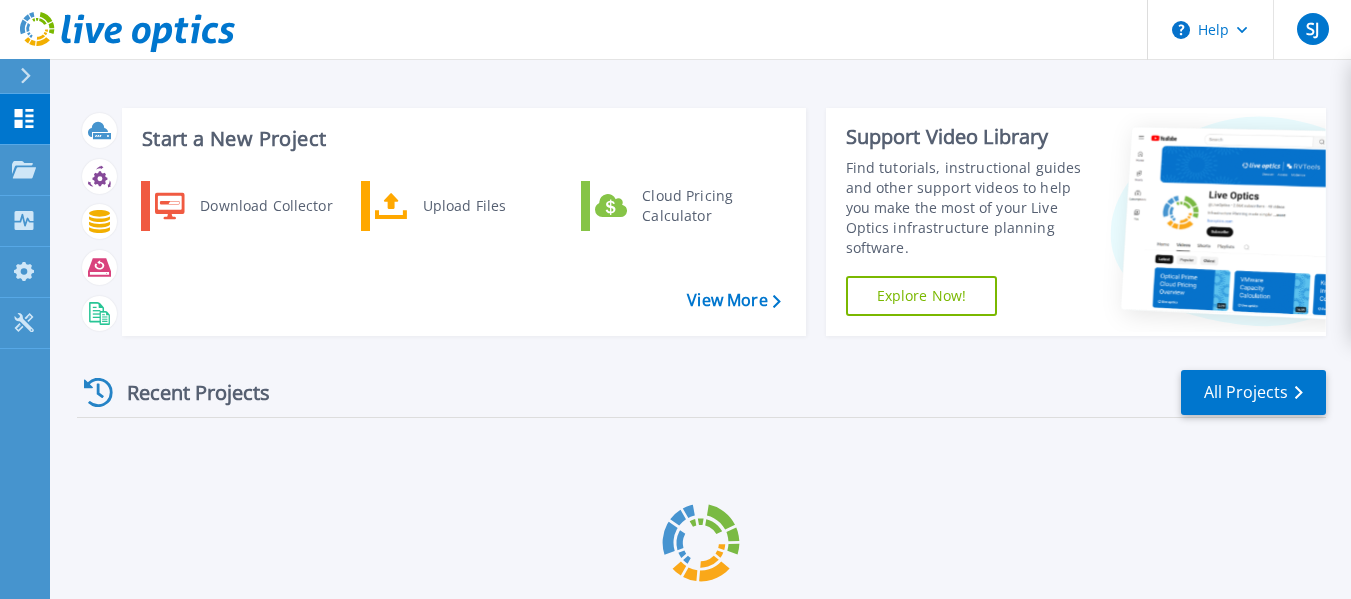scroll, scrollTop: 0, scrollLeft: 0, axis: both 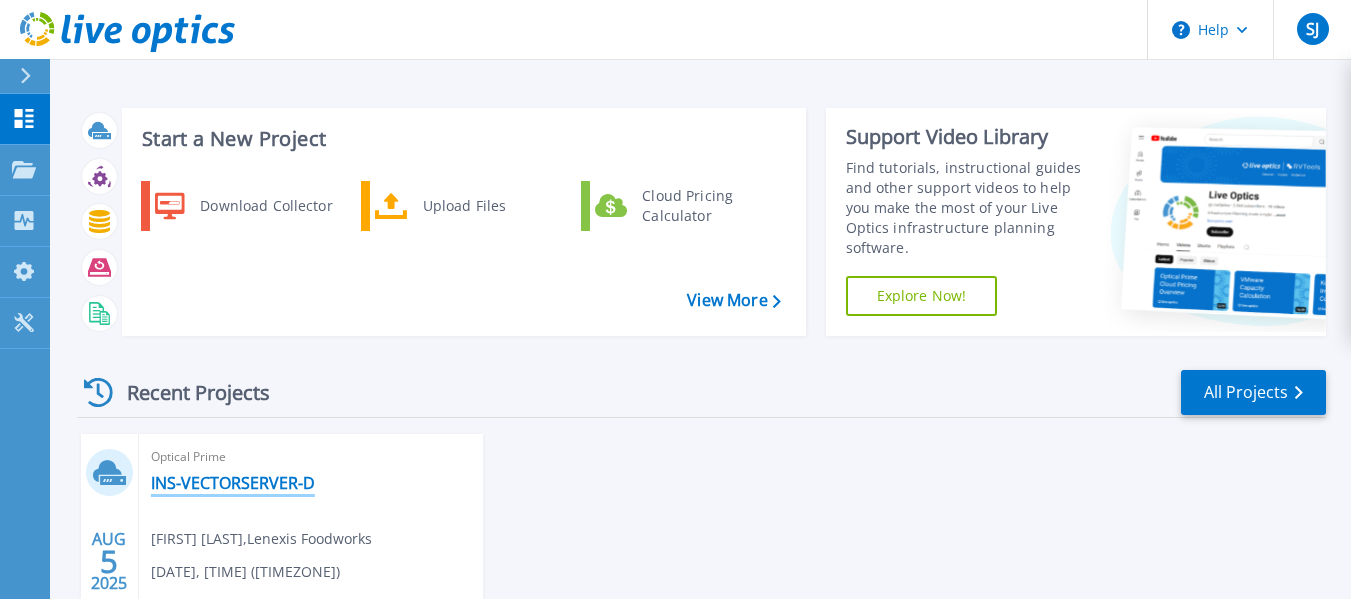 click on "INS-VECTORSERVER-D" at bounding box center (233, 483) 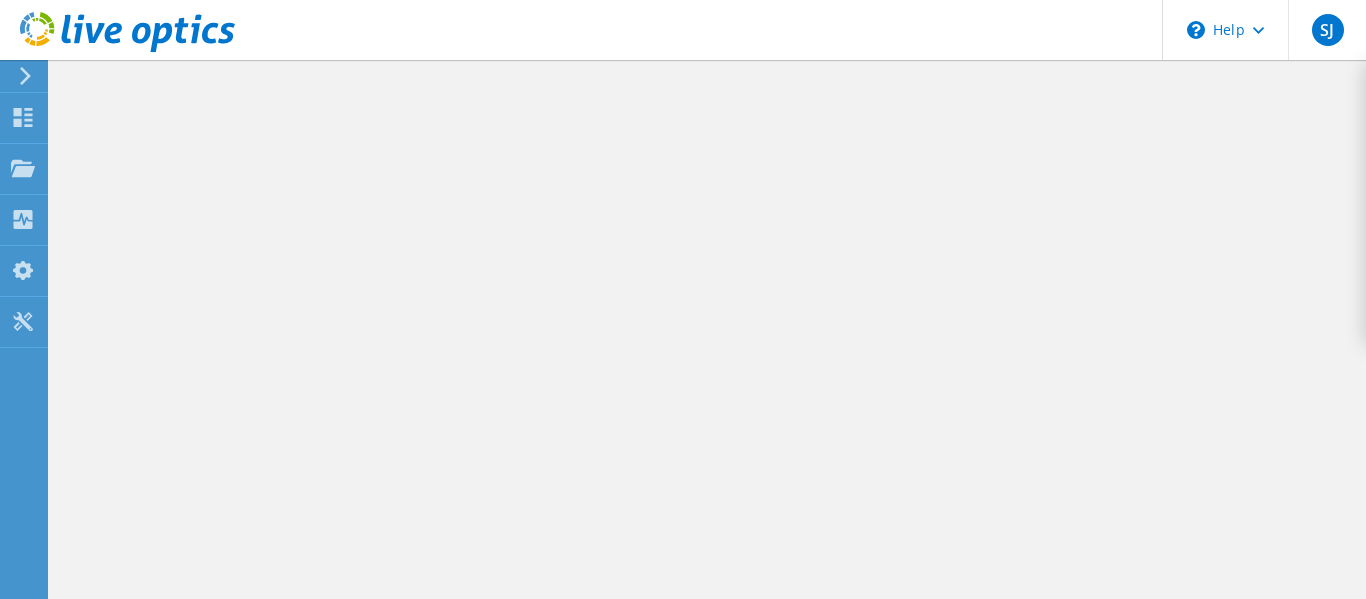 scroll, scrollTop: 0, scrollLeft: 0, axis: both 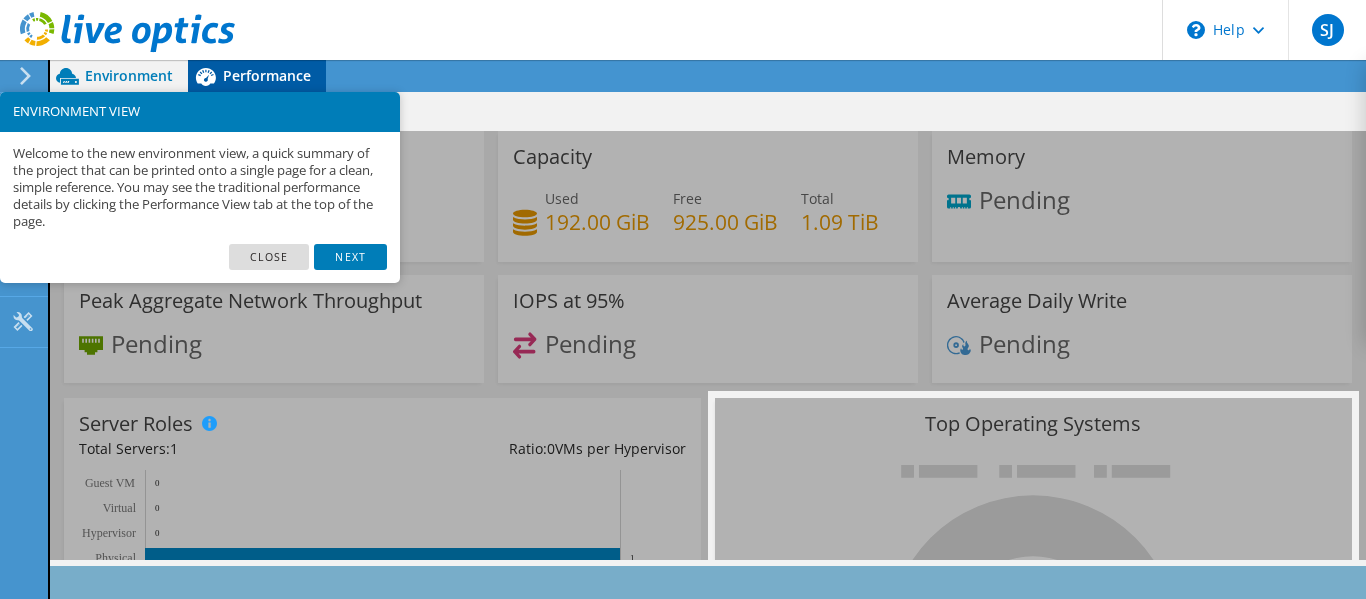 click on "Performance" at bounding box center [267, 75] 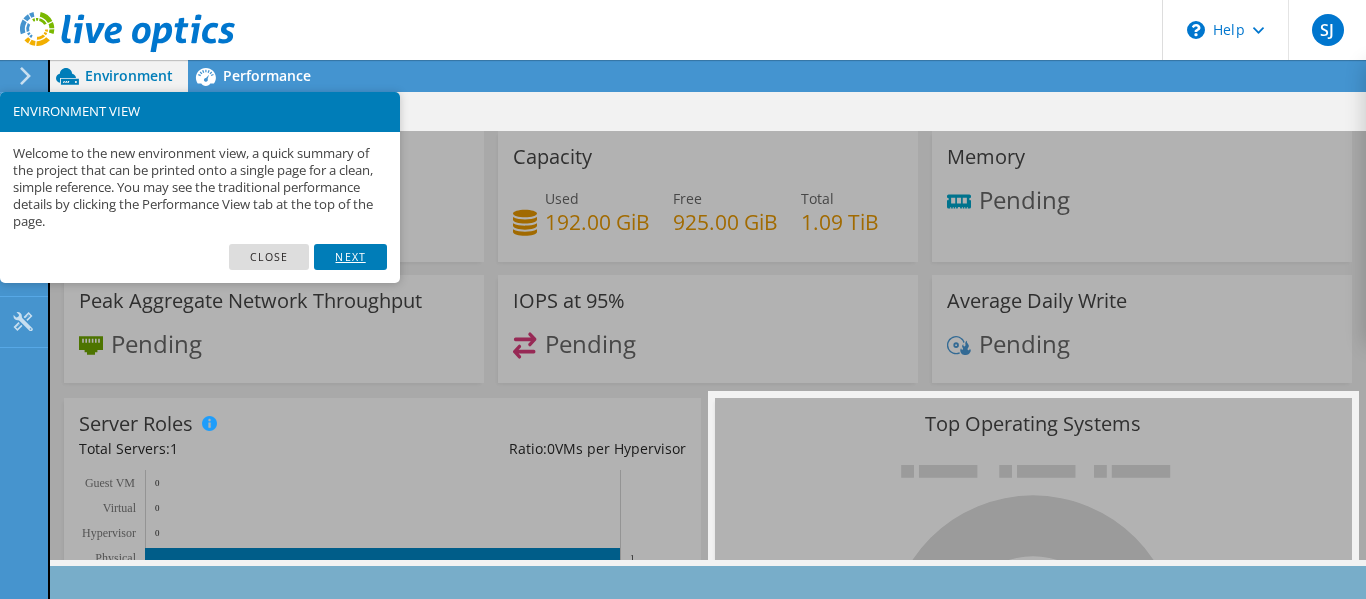 click on "Next" at bounding box center (350, 257) 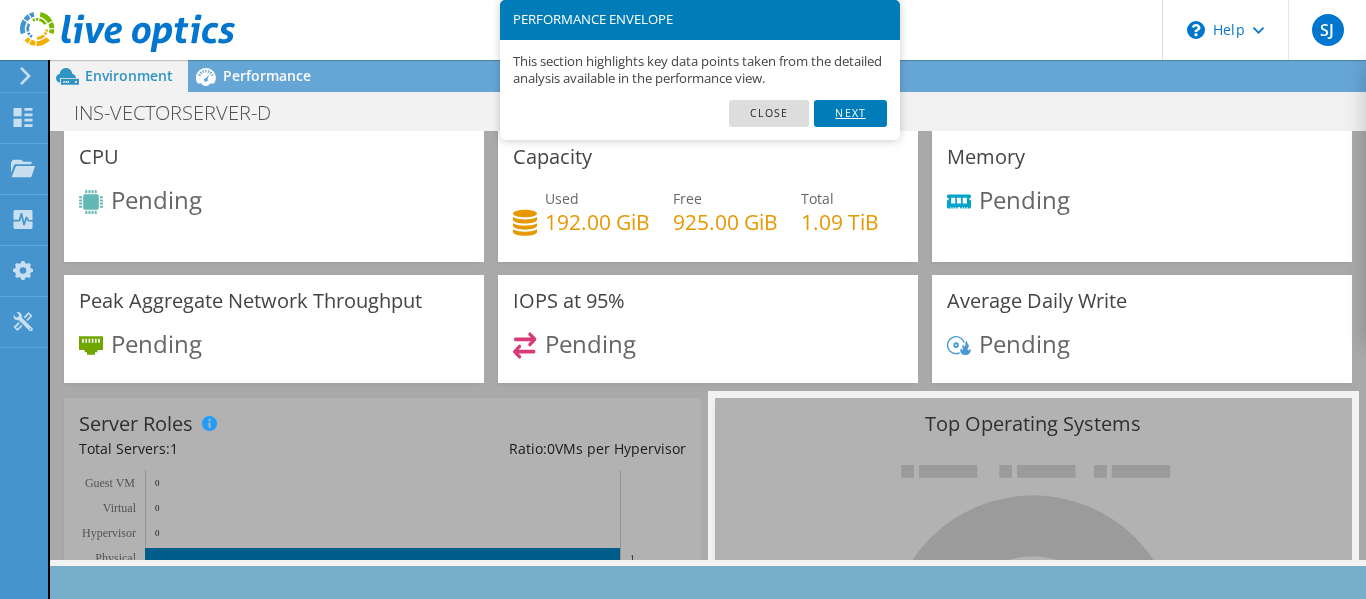 click on "Next" at bounding box center [850, 113] 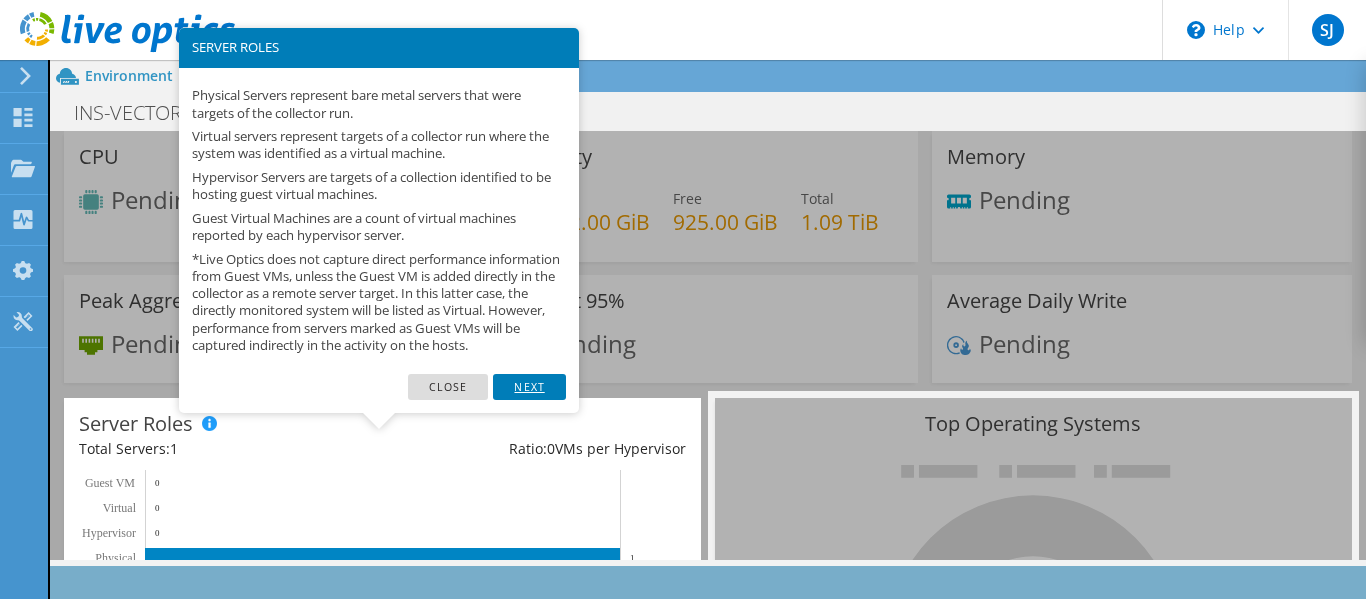 click on "Next" at bounding box center [529, 387] 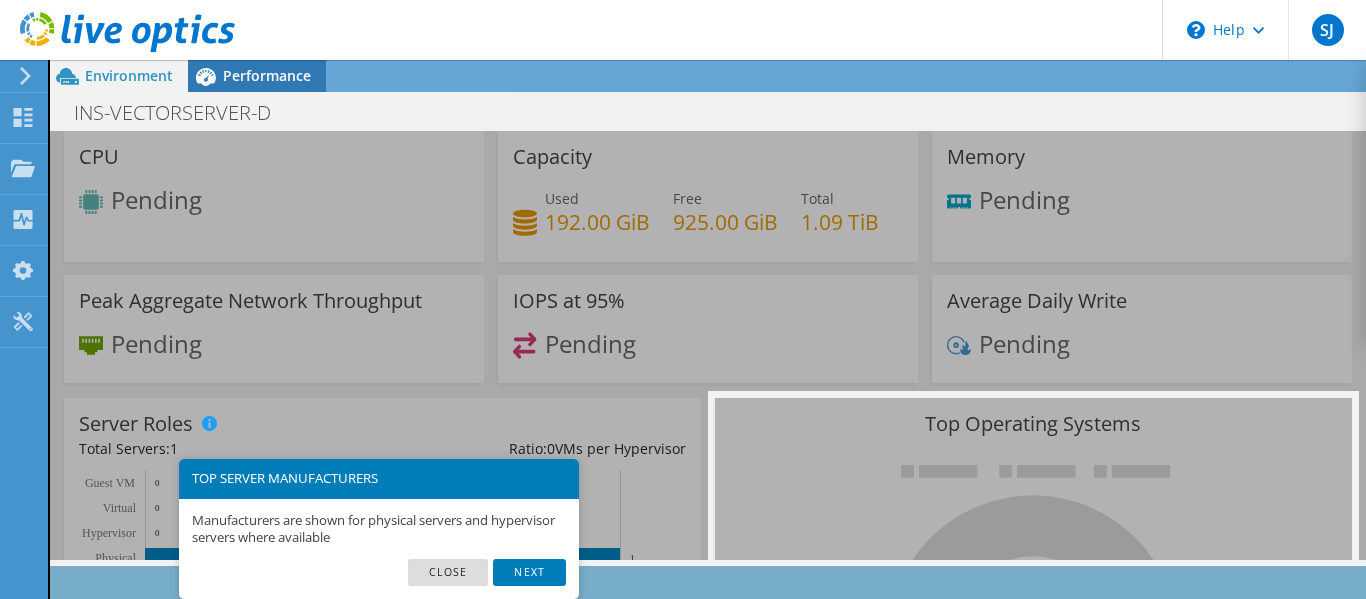 click on "Performance" at bounding box center [267, 75] 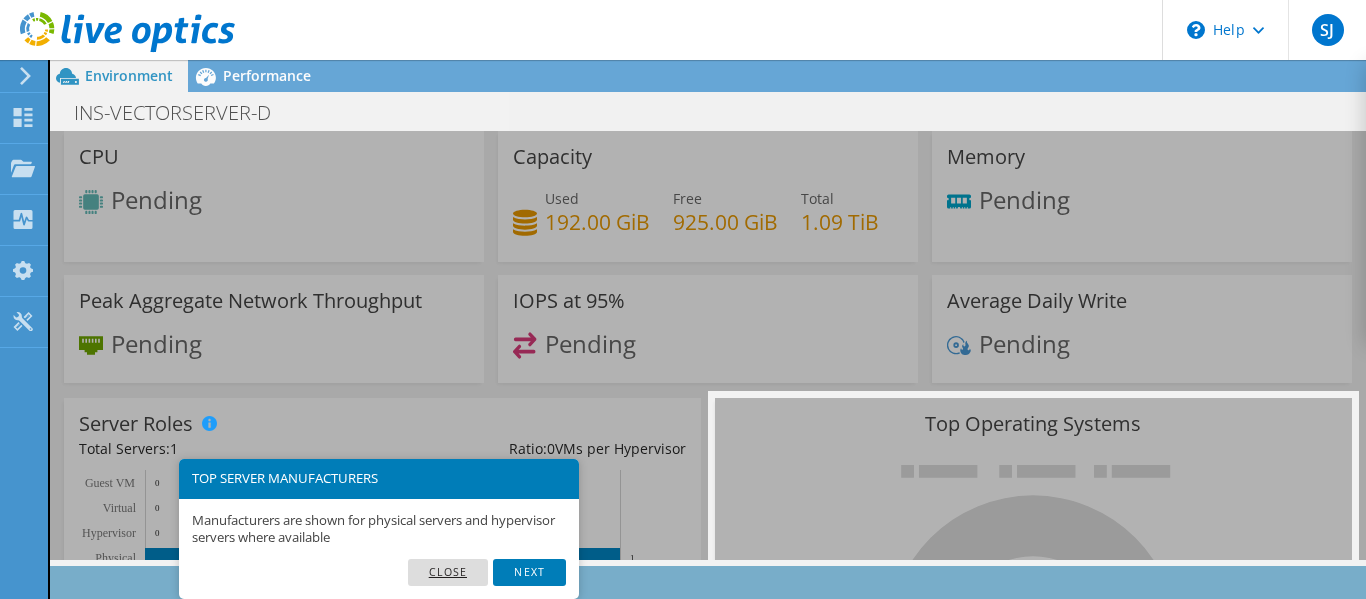 click on "Close" at bounding box center [448, 572] 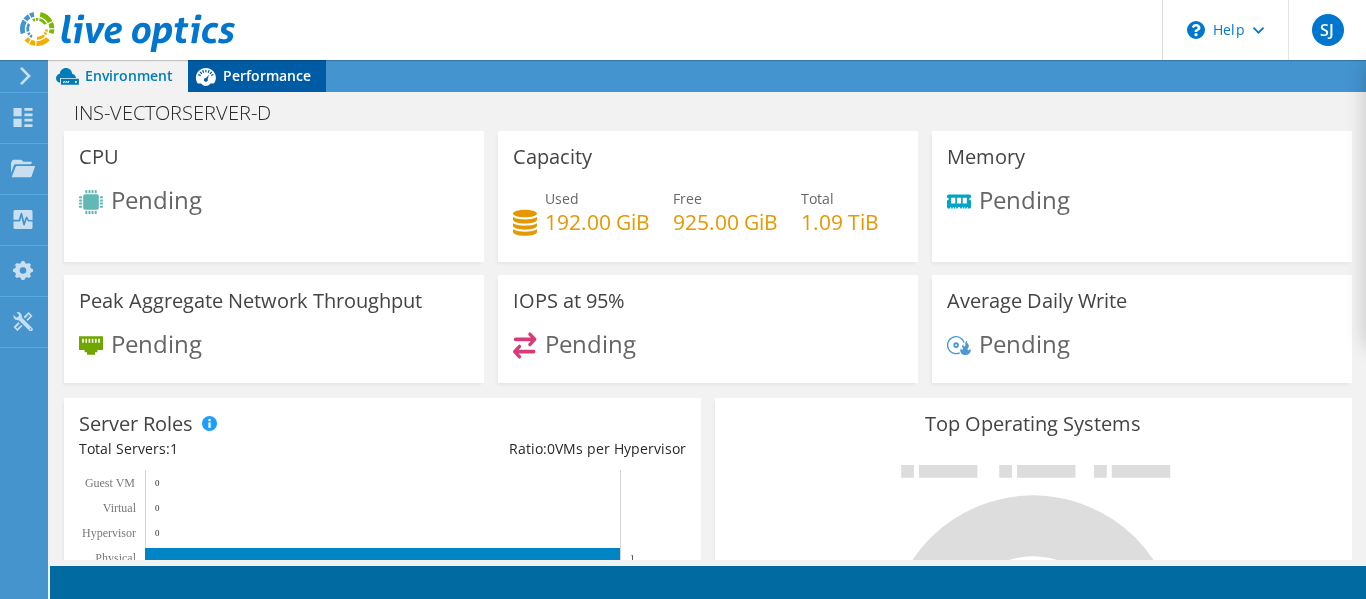 click on "Performance" at bounding box center (267, 75) 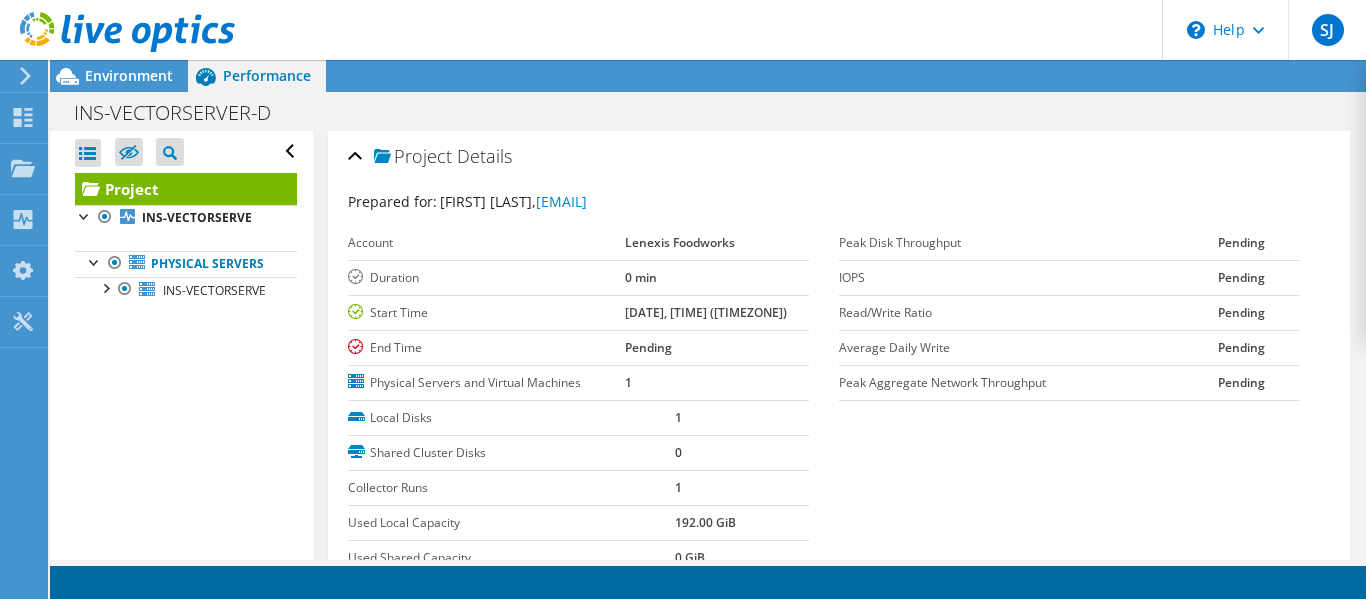 click at bounding box center (117, 33) 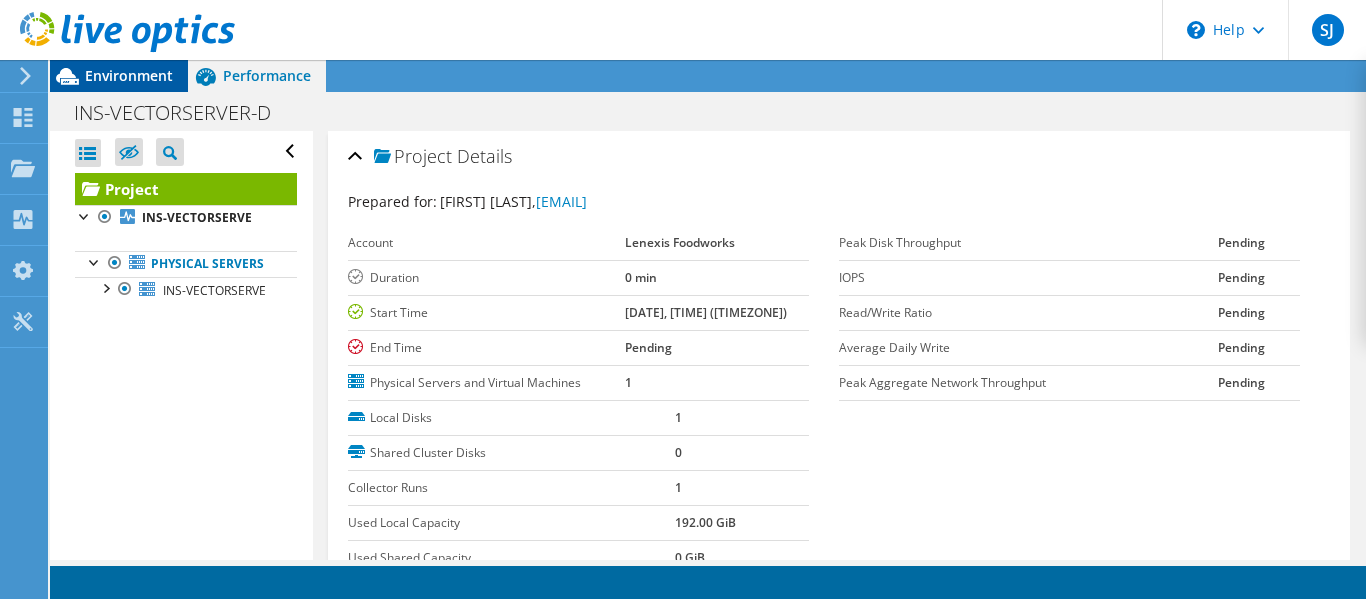 click on "Environment" at bounding box center (129, 75) 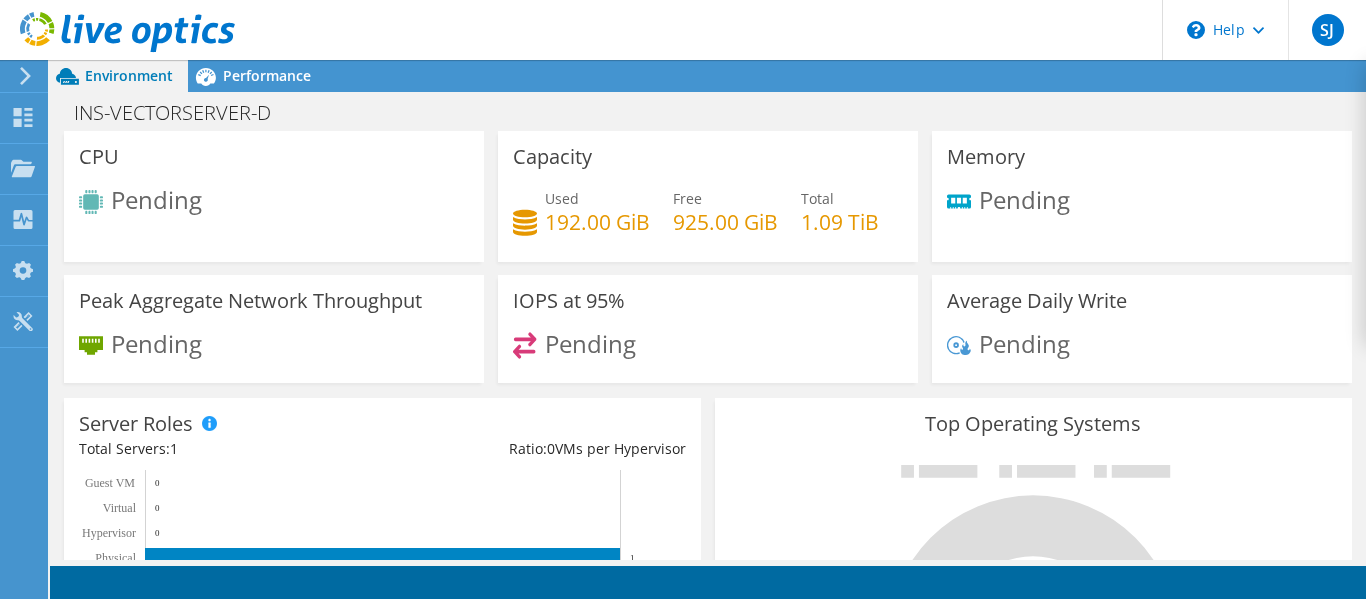 click on "Environment" at bounding box center (129, 75) 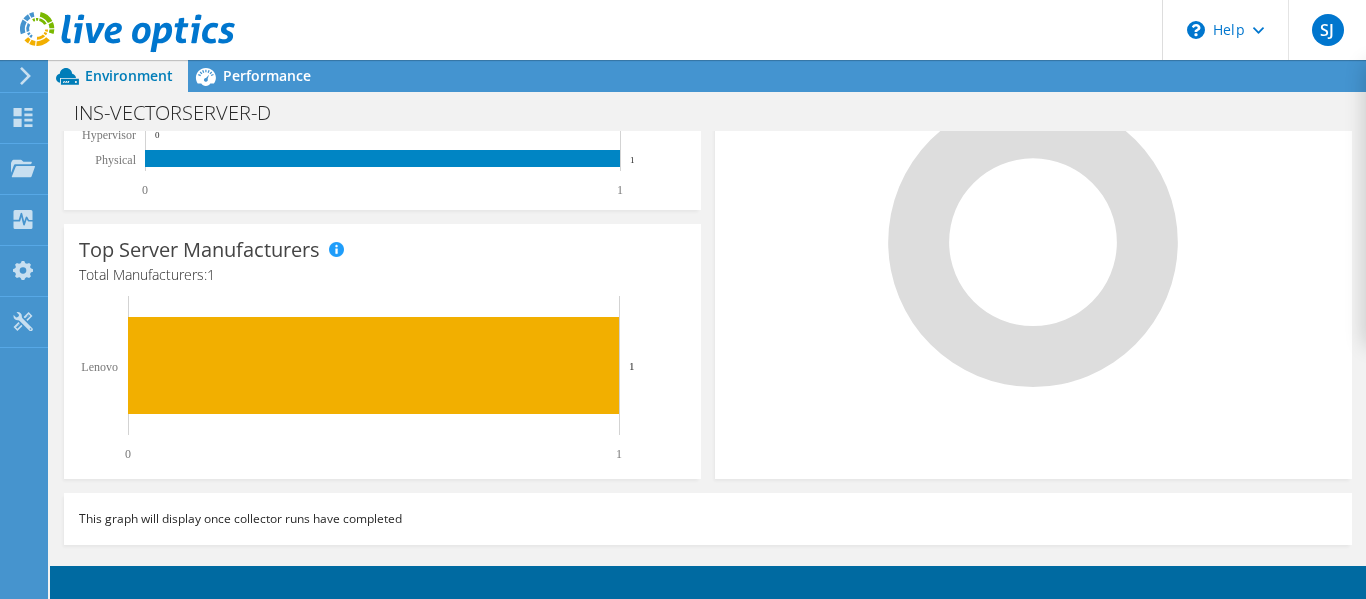 scroll, scrollTop: 0, scrollLeft: 0, axis: both 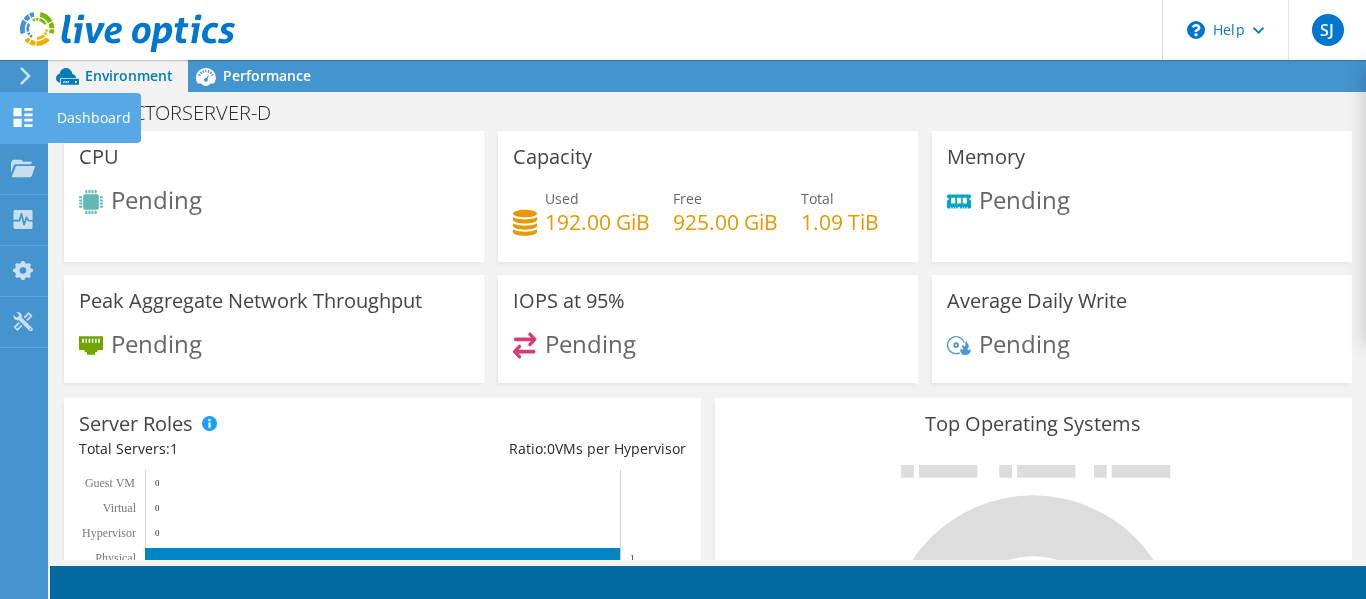 click 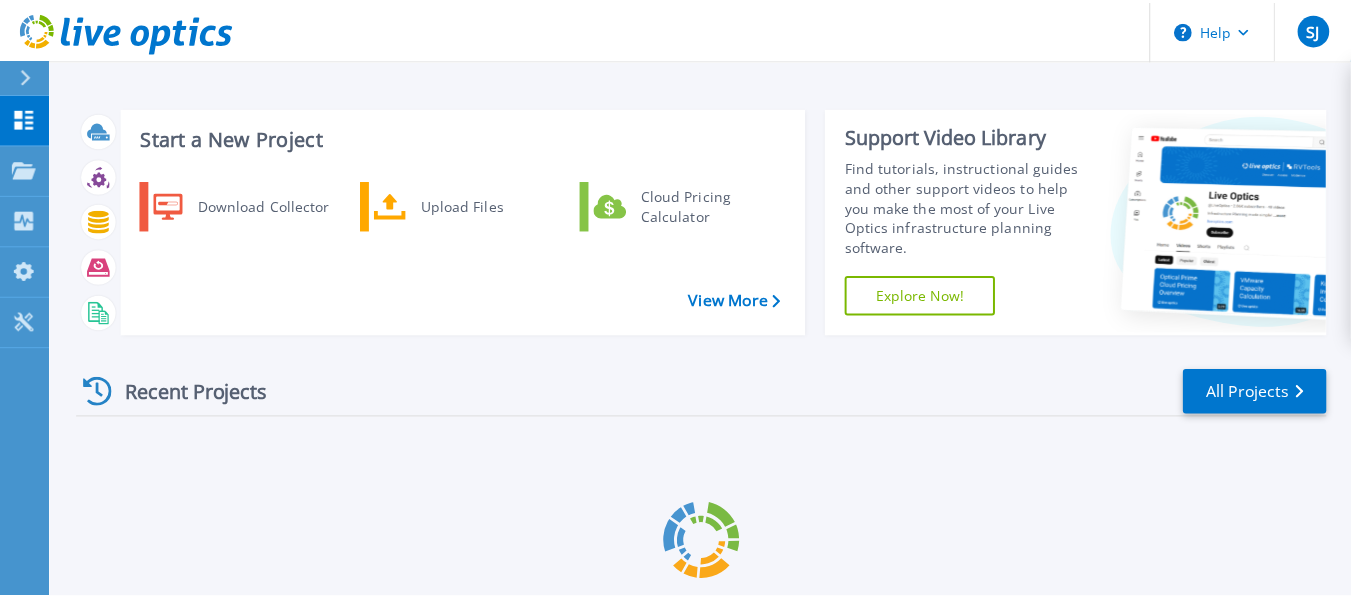 scroll, scrollTop: 0, scrollLeft: 0, axis: both 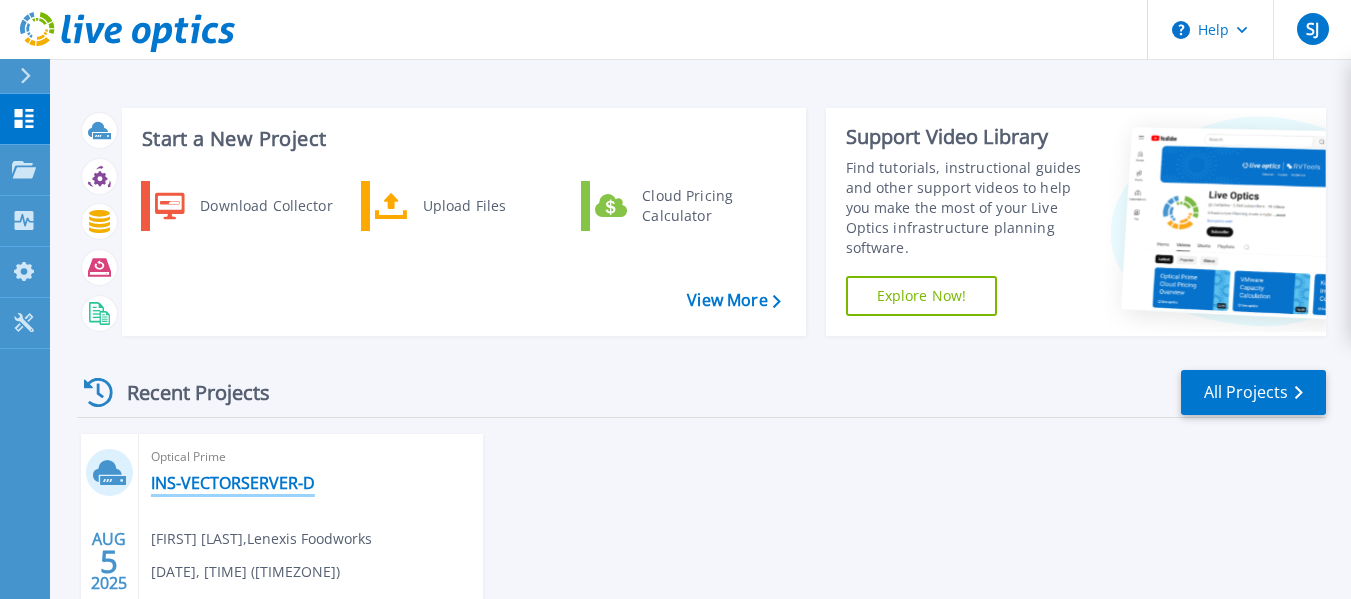 click on "INS-VECTORSERVER-D" at bounding box center [233, 483] 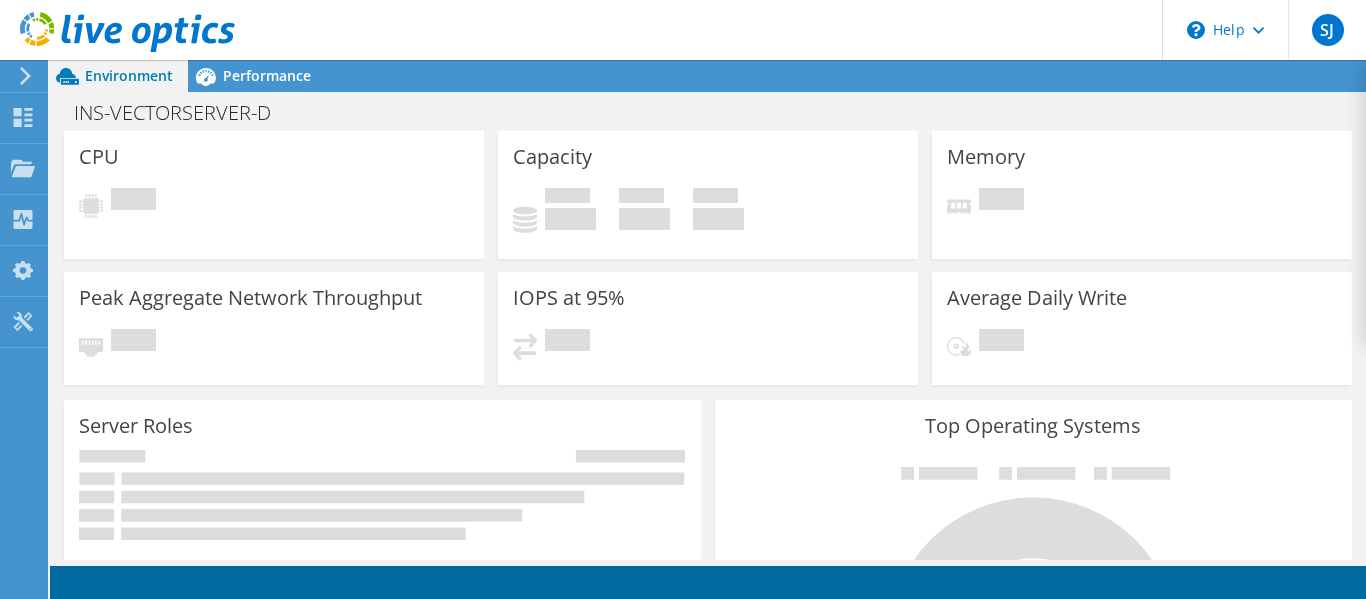 scroll, scrollTop: 0, scrollLeft: 0, axis: both 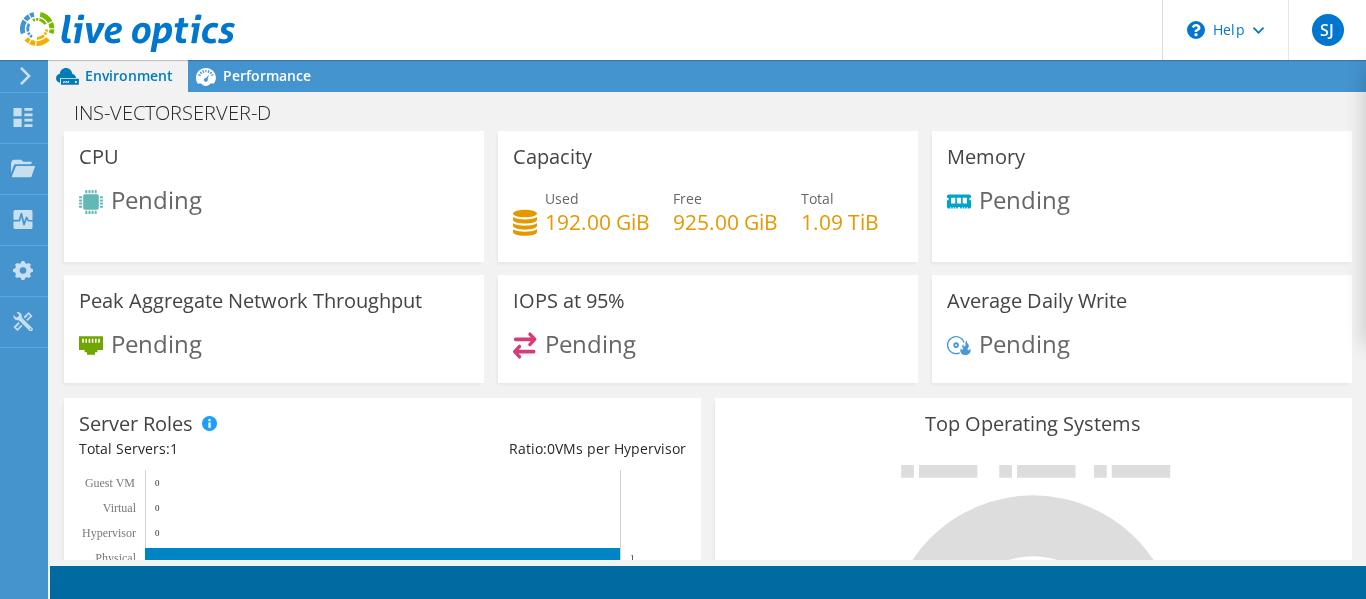 drag, startPoint x: 0, startPoint y: 0, endPoint x: 113, endPoint y: 251, distance: 275.26352 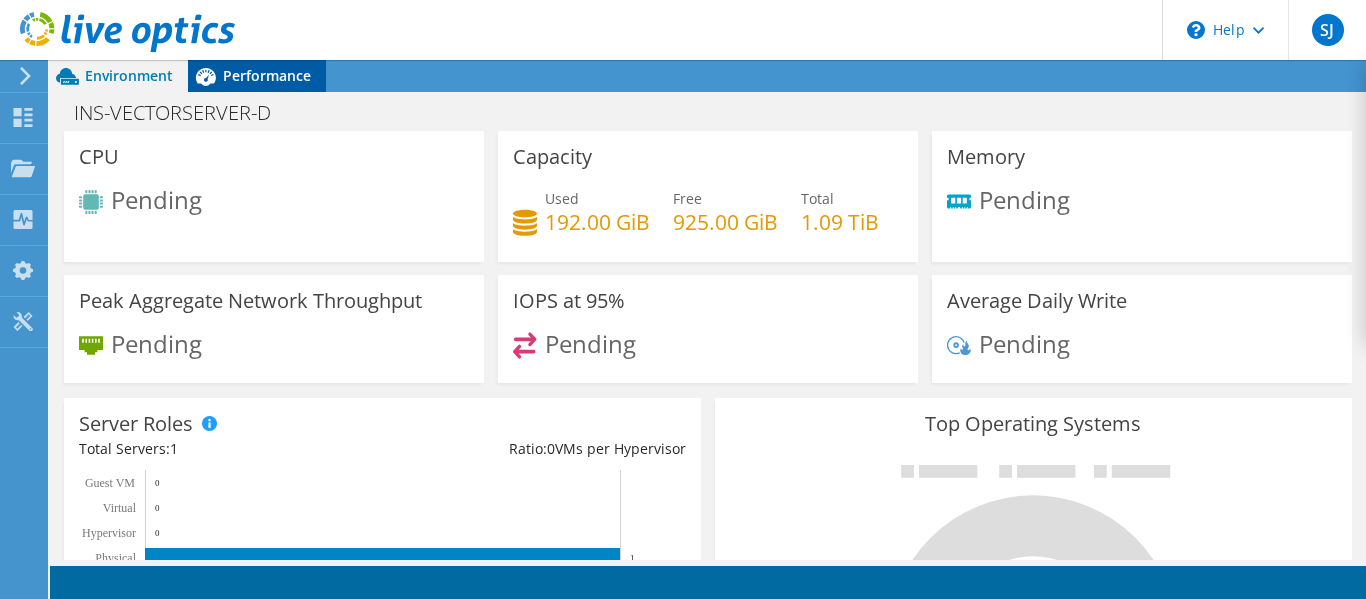 click 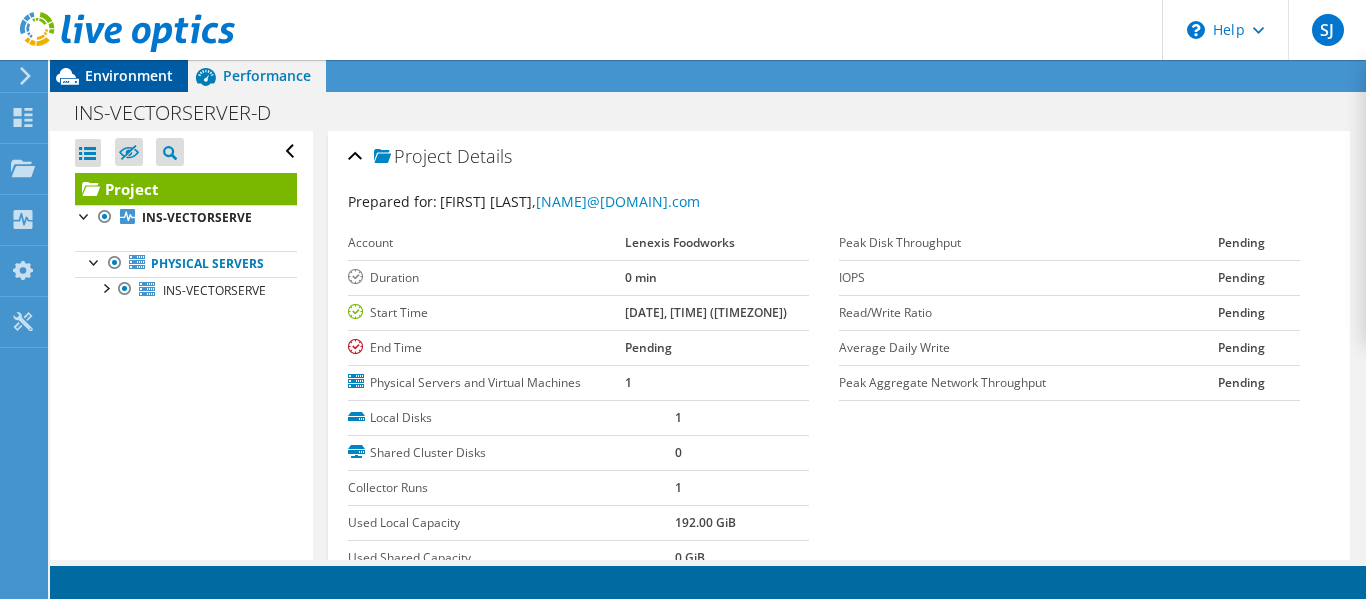 click on "Environment" at bounding box center [129, 75] 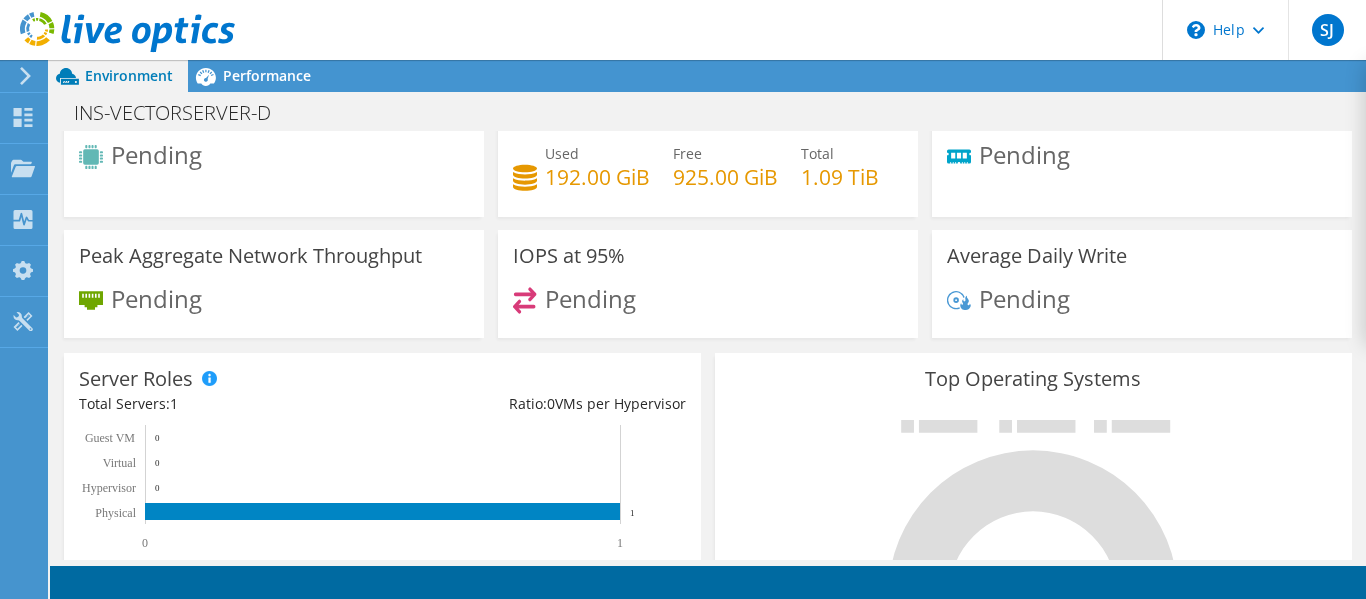 scroll, scrollTop: 0, scrollLeft: 0, axis: both 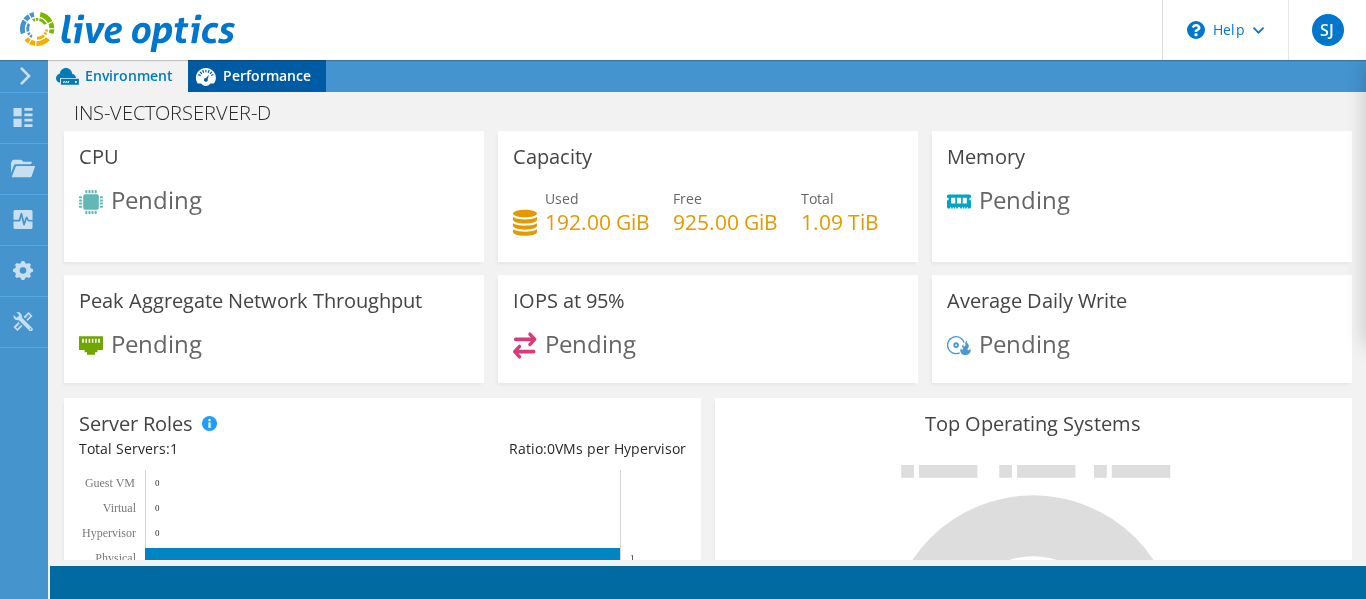 click on "Performance" at bounding box center (267, 75) 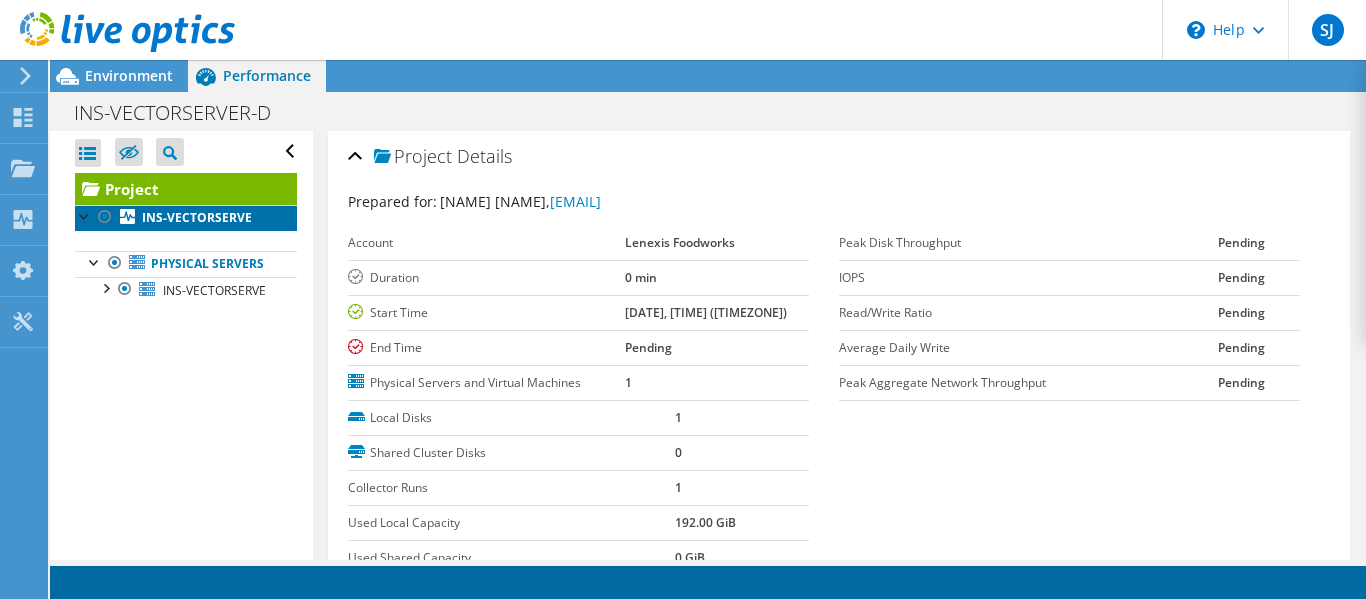 click on "INS-VECTORSERVE" at bounding box center (197, 217) 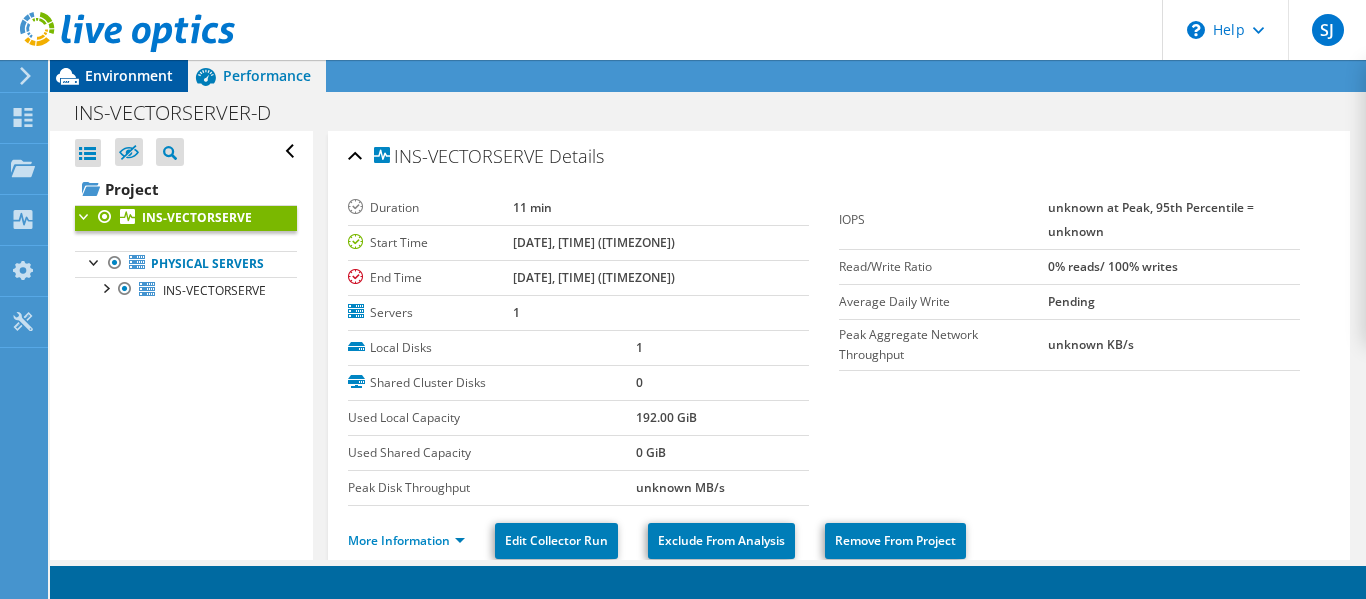click on "Environment" at bounding box center (129, 75) 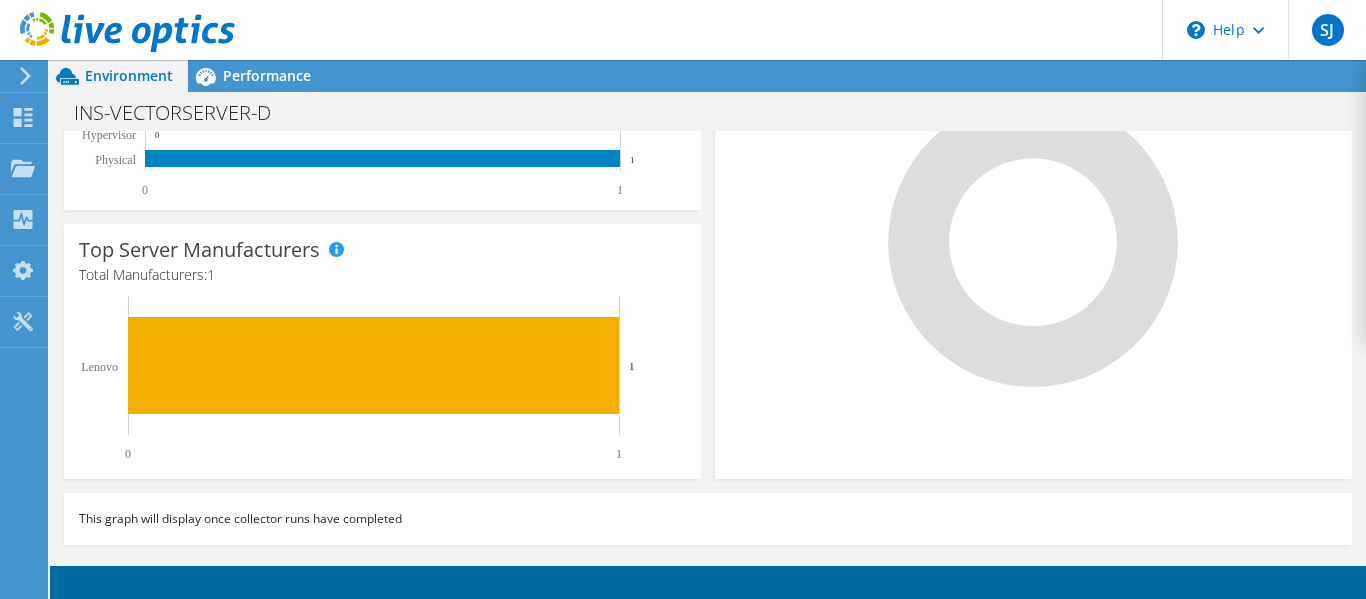 scroll, scrollTop: 0, scrollLeft: 0, axis: both 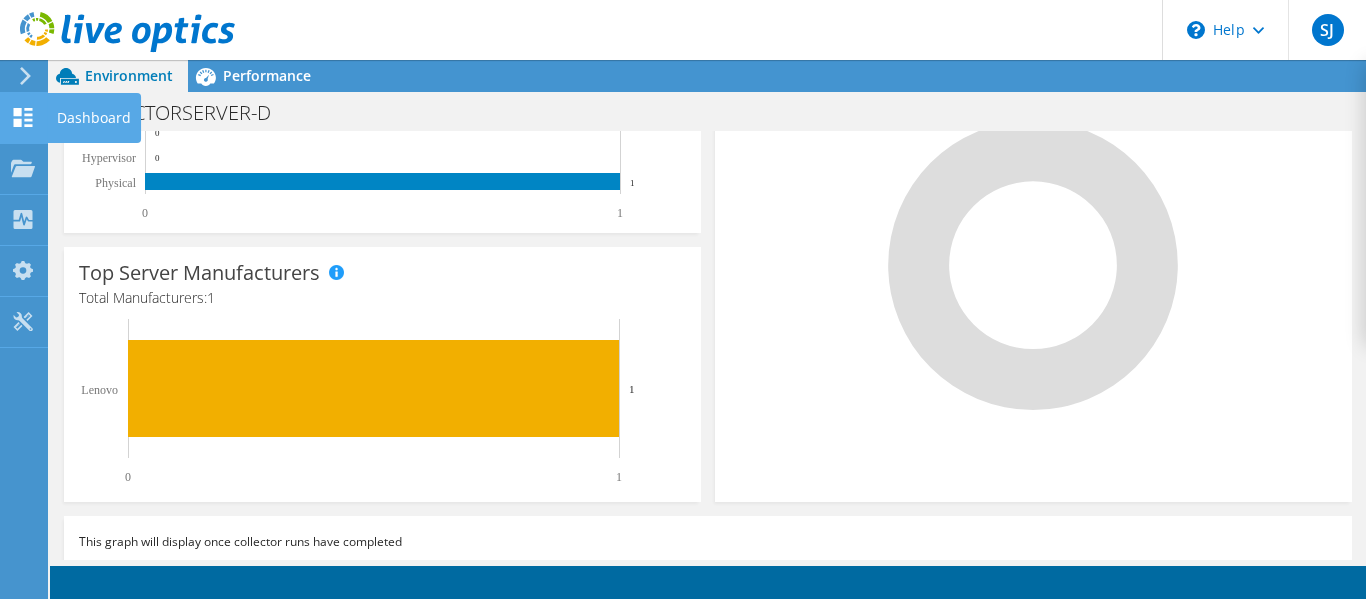 click 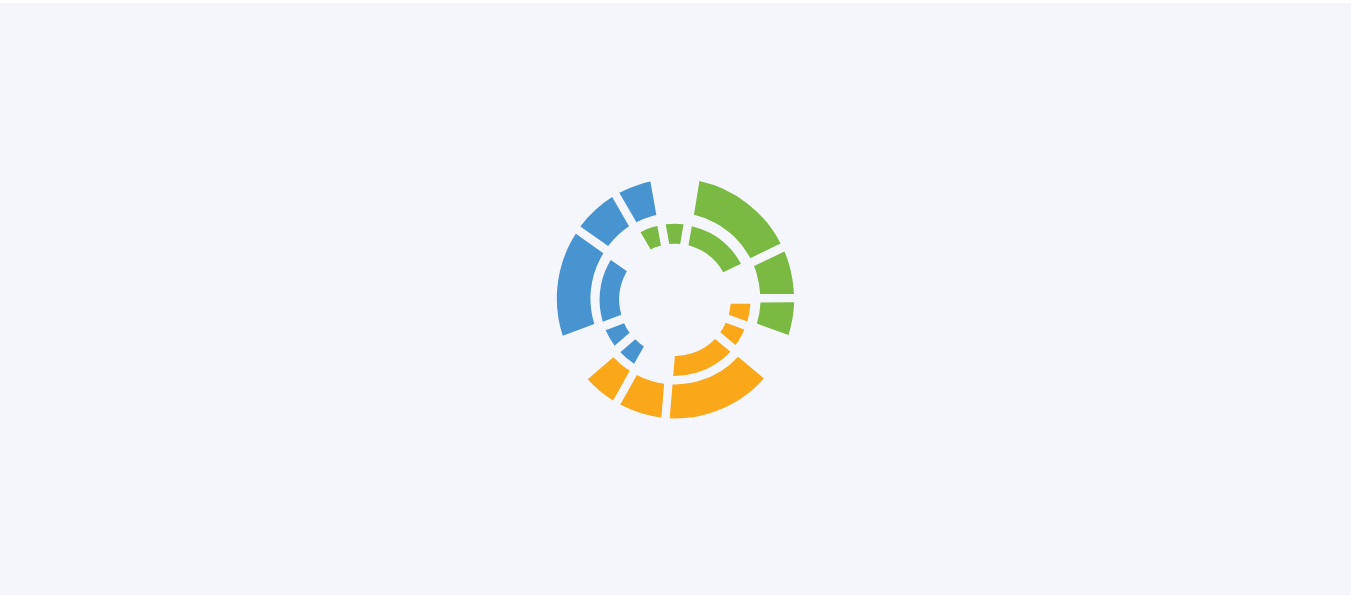 scroll, scrollTop: 0, scrollLeft: 0, axis: both 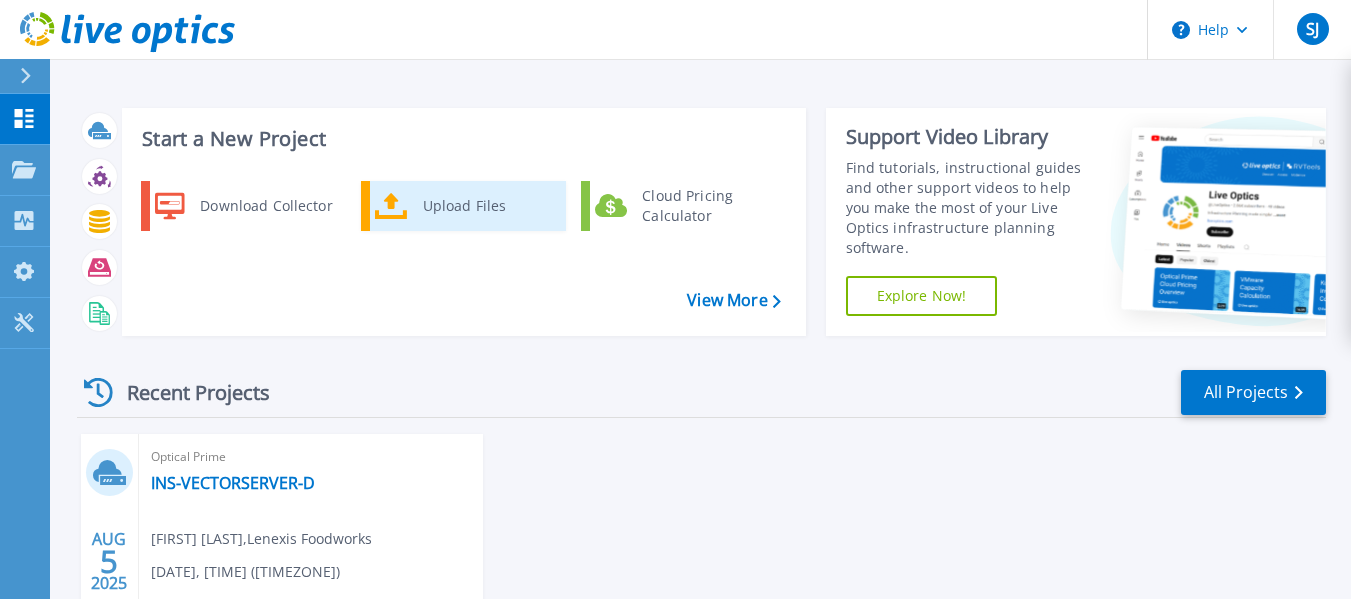 click on "Upload Files" at bounding box center (487, 206) 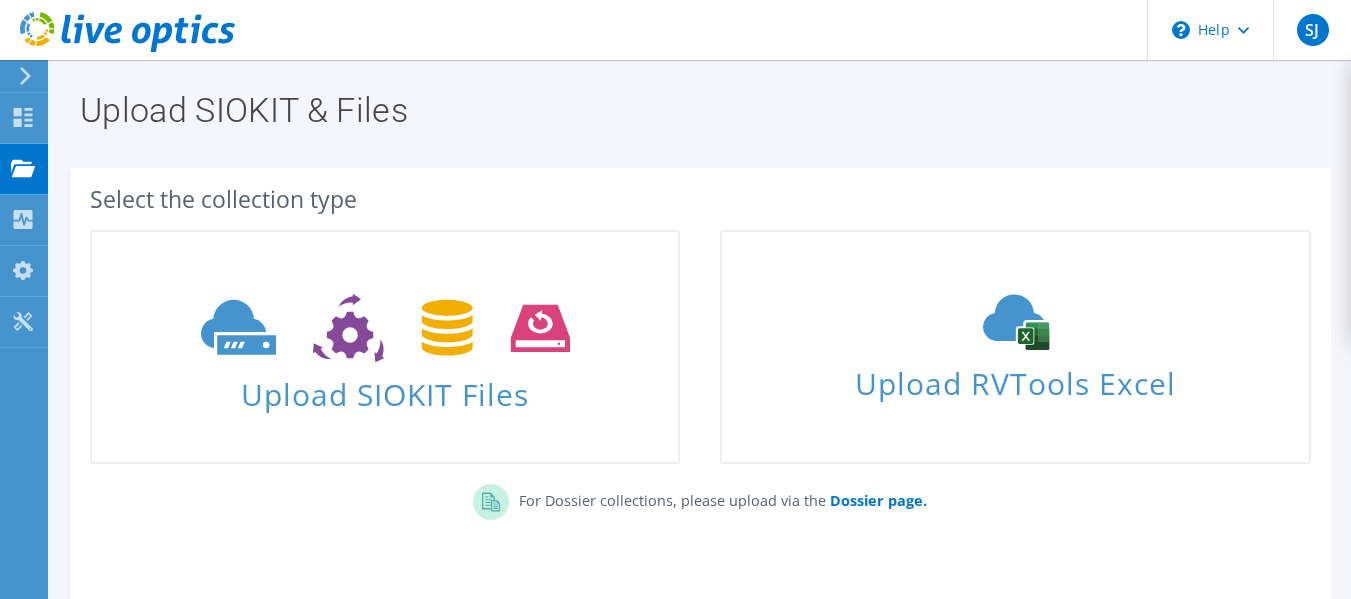 scroll, scrollTop: 0, scrollLeft: 0, axis: both 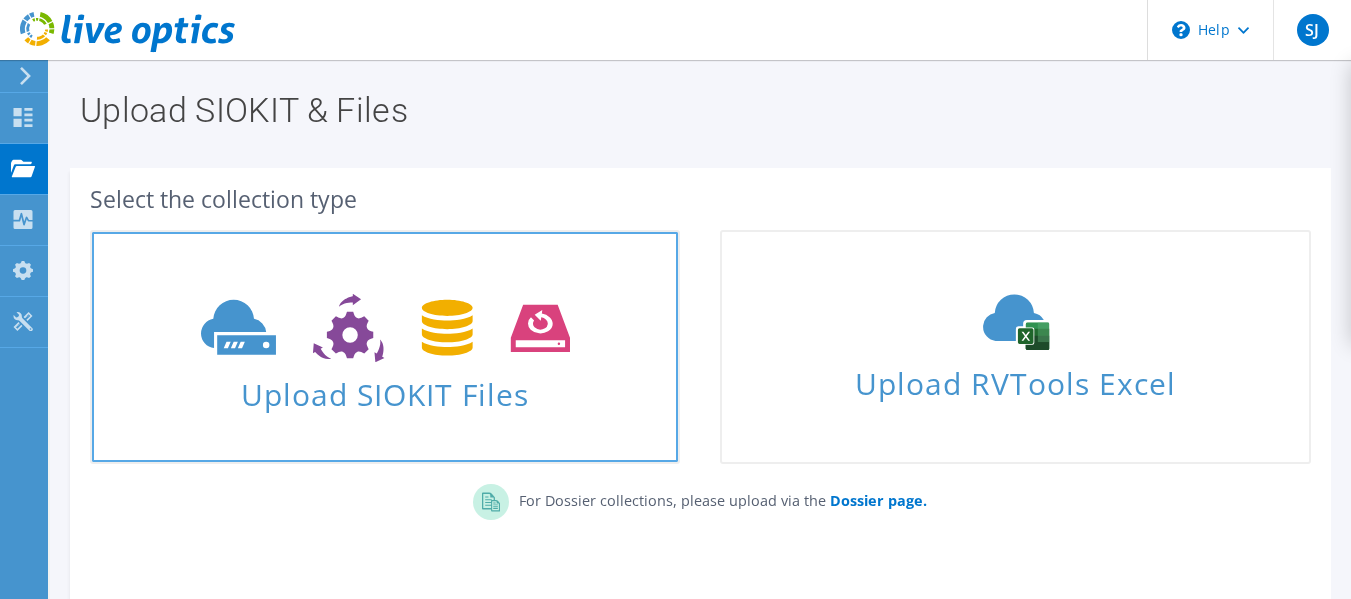 click on "Upload SIOKIT Files" at bounding box center (385, 388) 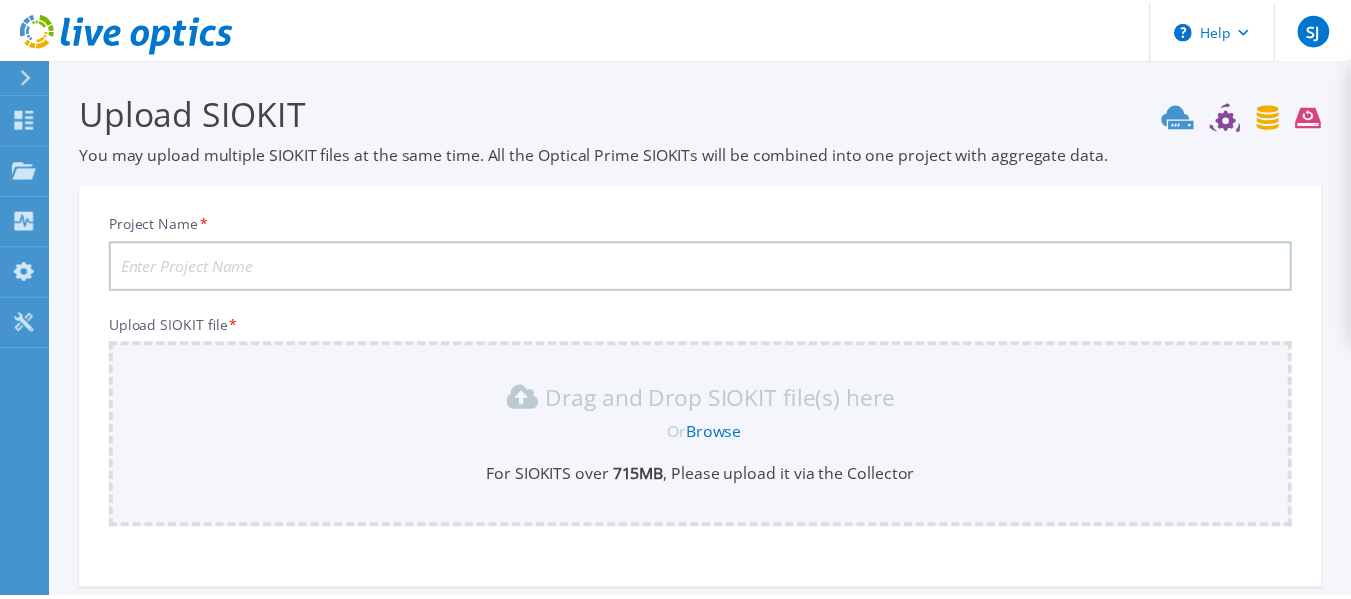scroll, scrollTop: 198, scrollLeft: 0, axis: vertical 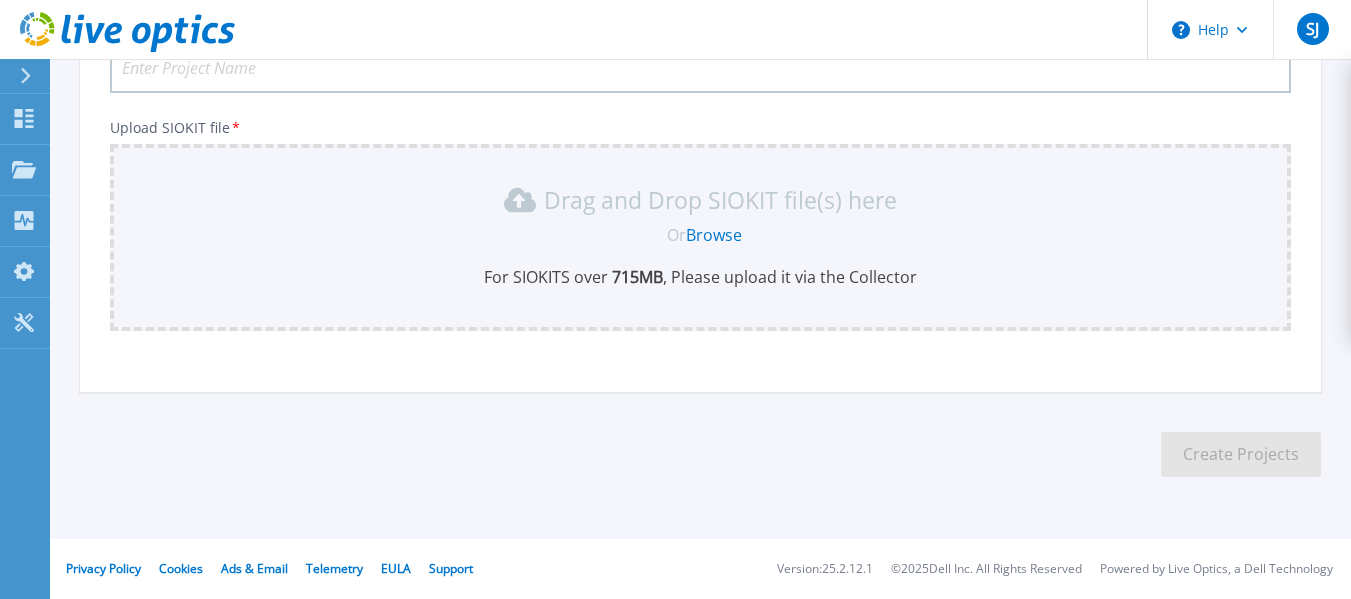 click on "Browse" at bounding box center [714, 235] 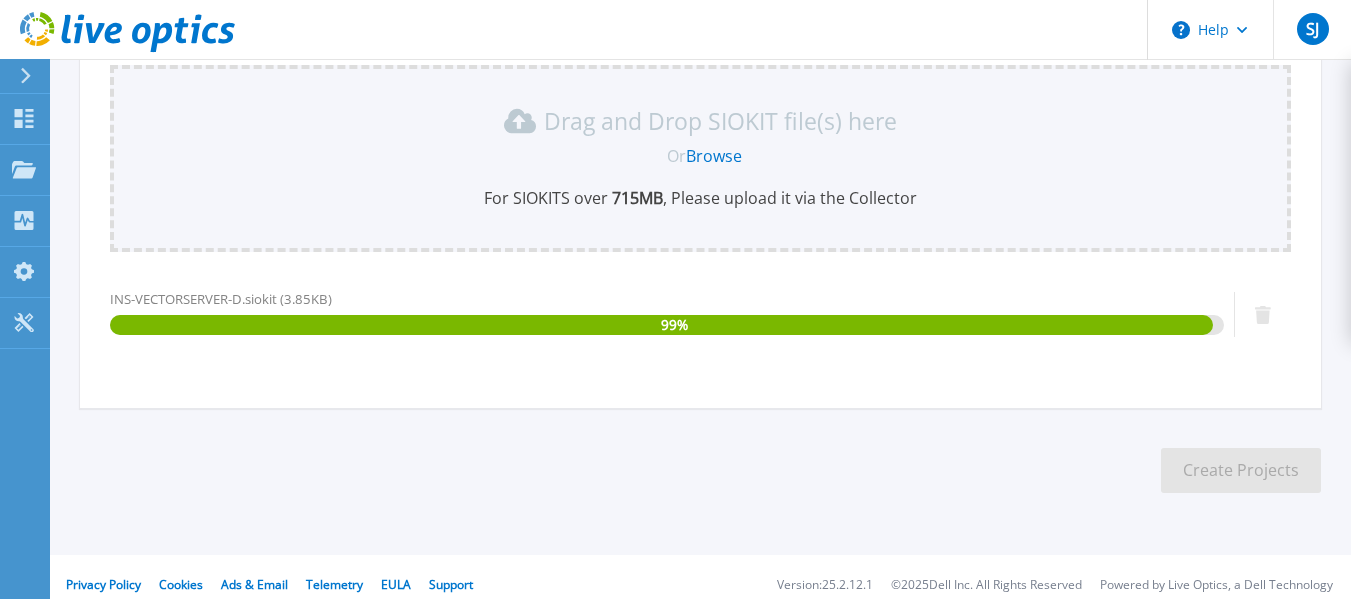 scroll, scrollTop: 293, scrollLeft: 0, axis: vertical 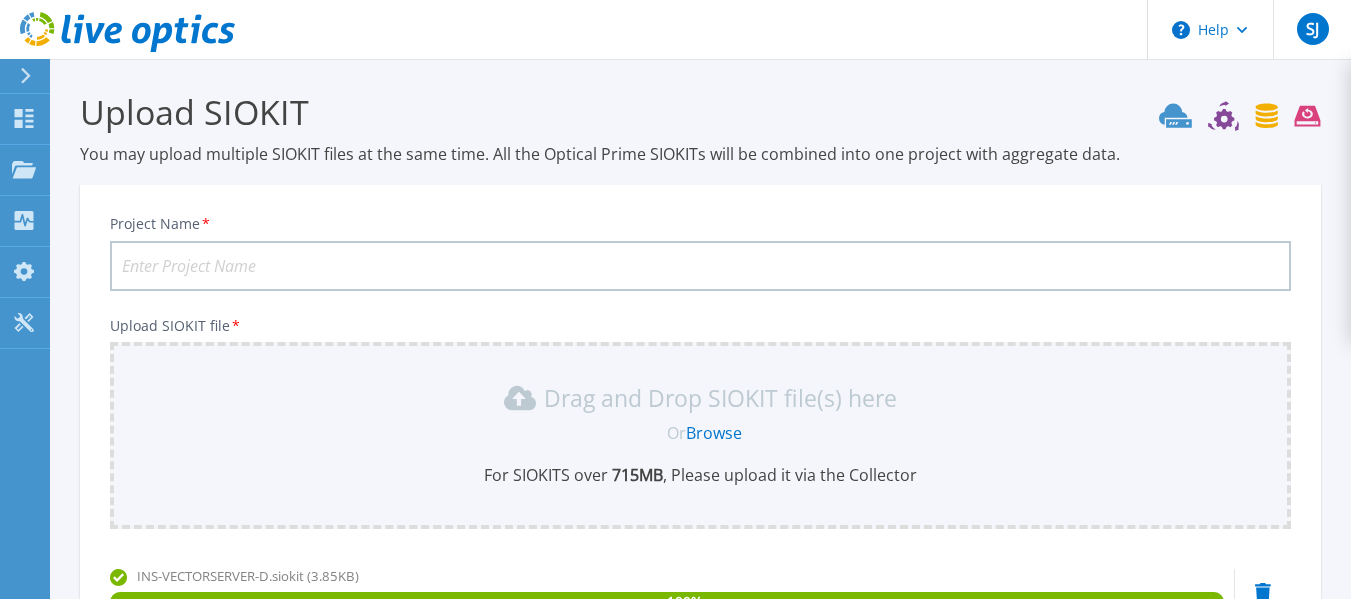 click on "Project Name *" at bounding box center (700, 266) 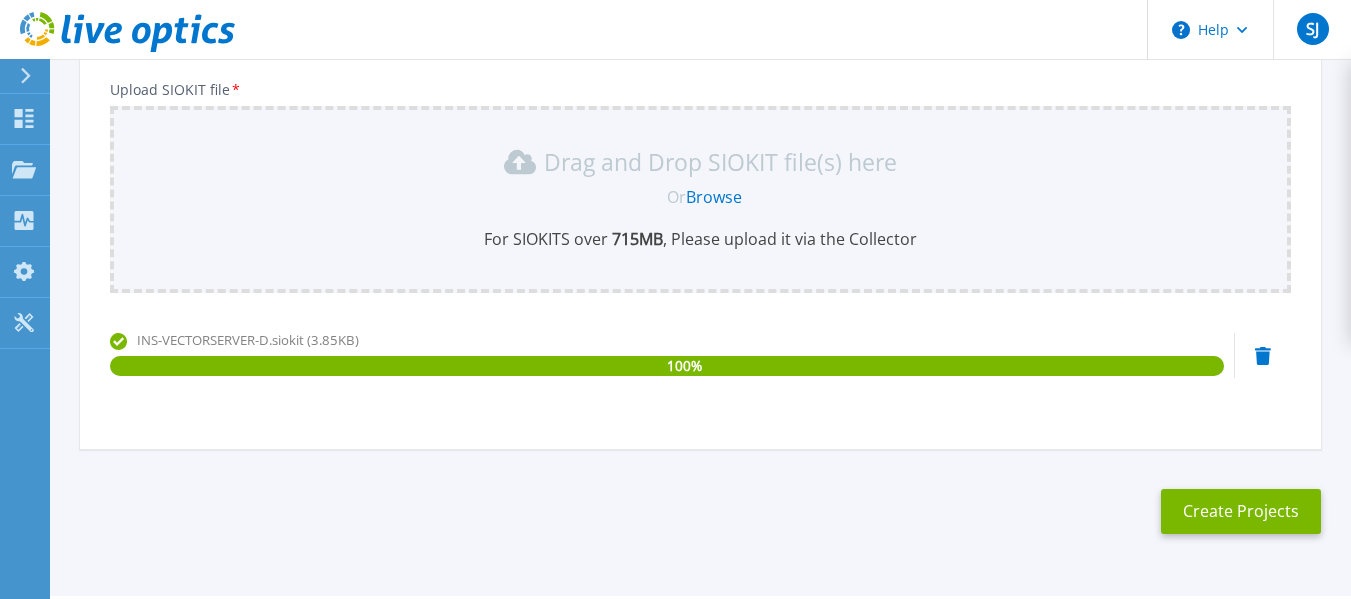 scroll, scrollTop: 226, scrollLeft: 0, axis: vertical 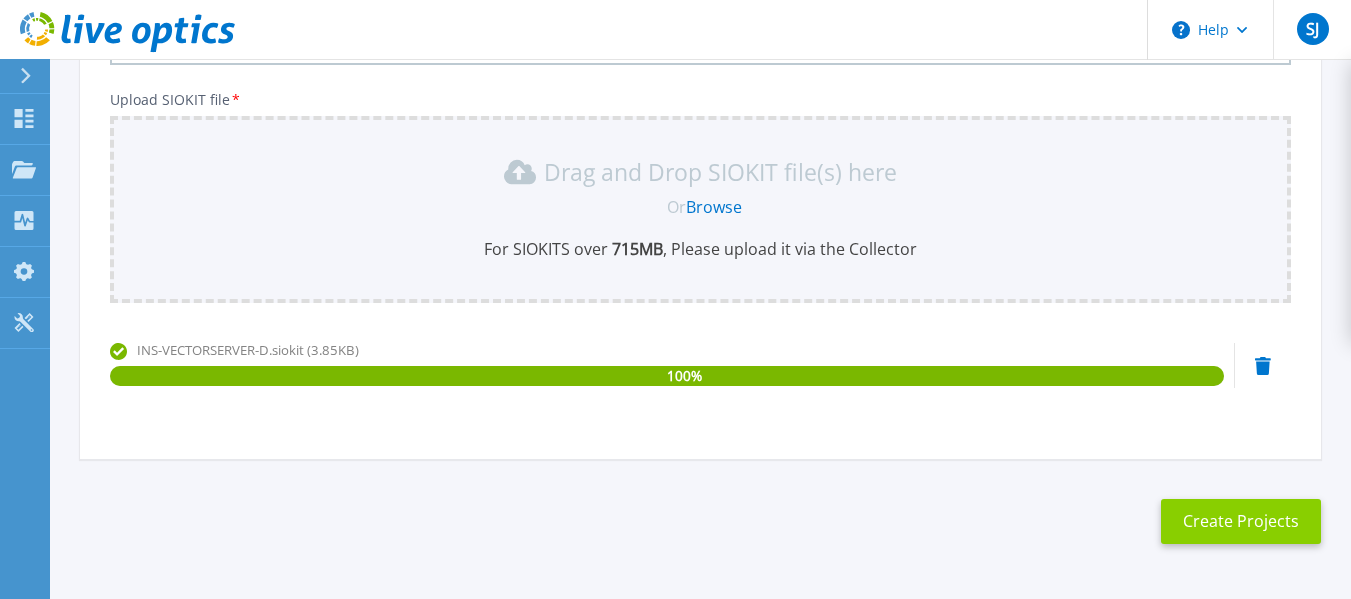 type on "Vector Server" 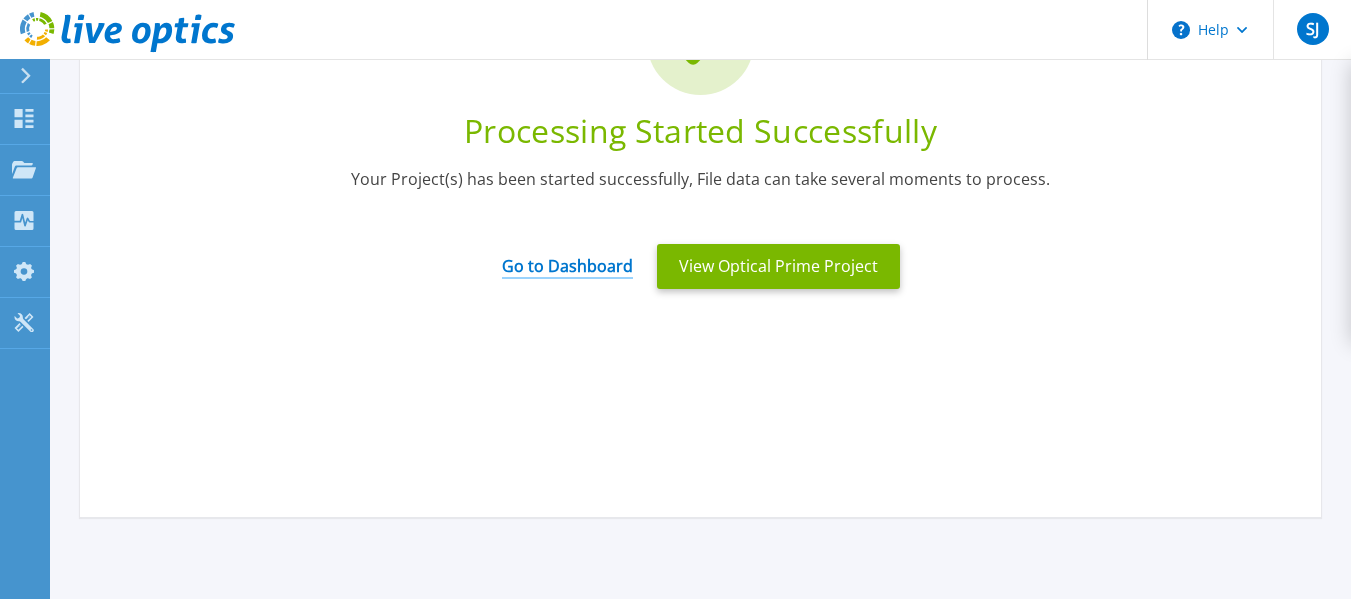 click on "Go to Dashboard" at bounding box center [567, 259] 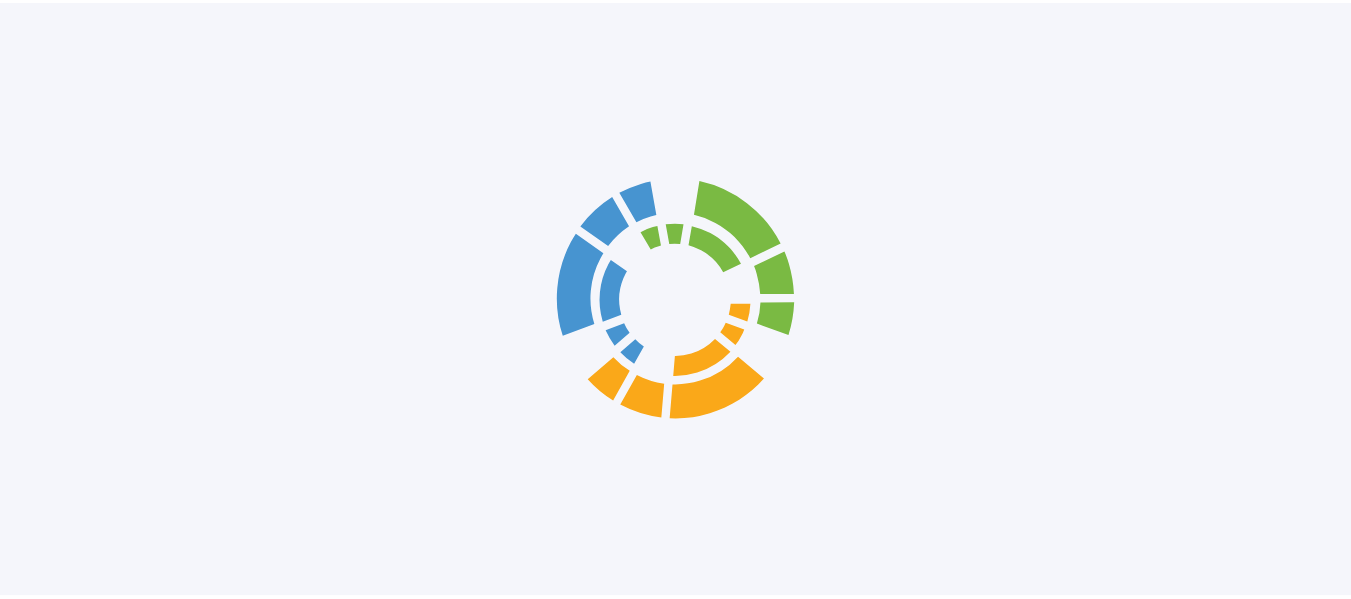 scroll, scrollTop: 0, scrollLeft: 0, axis: both 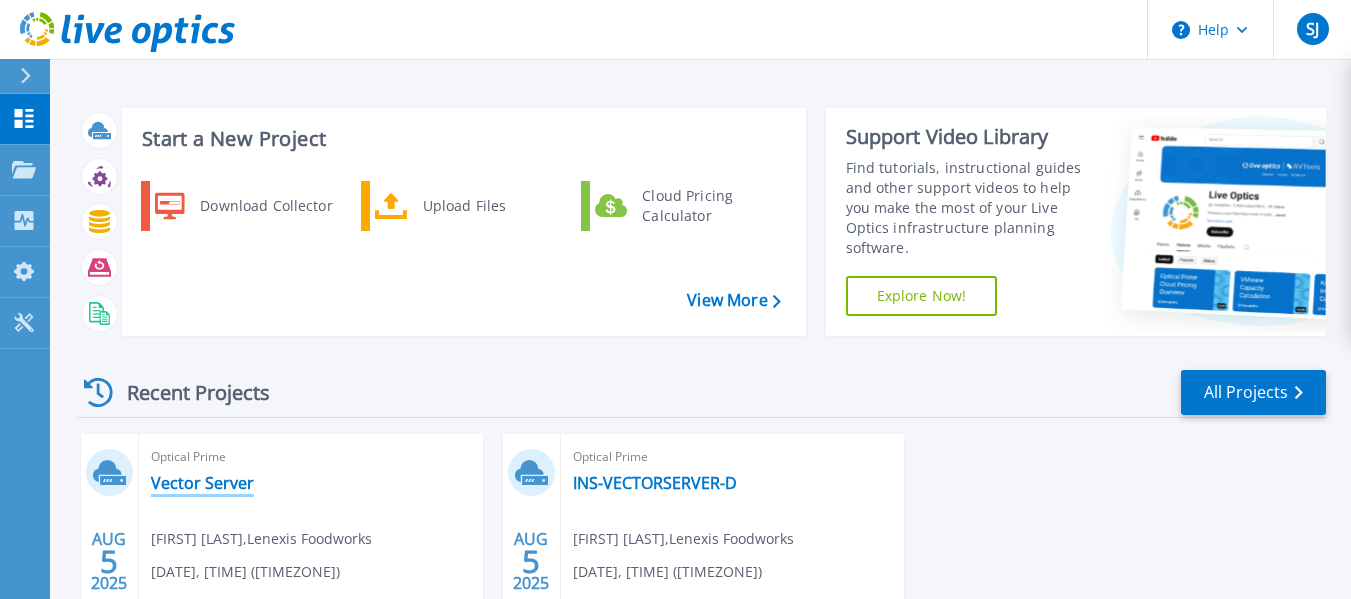 click on "Vector Server" at bounding box center [202, 483] 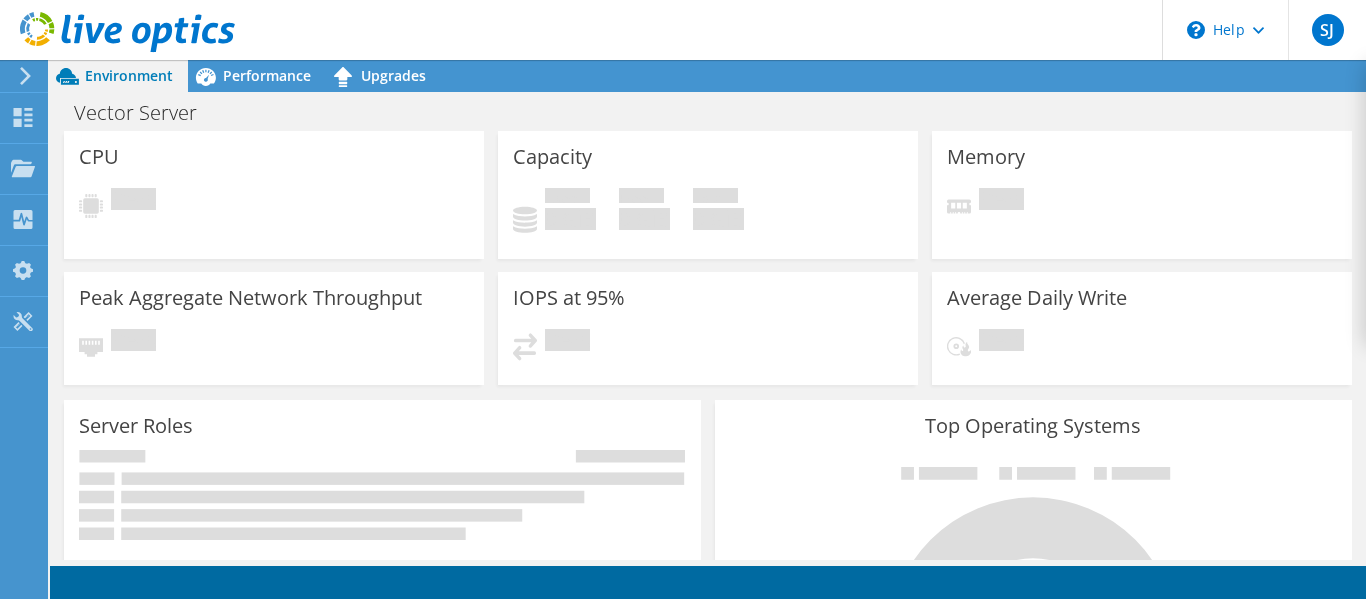 scroll, scrollTop: 0, scrollLeft: 0, axis: both 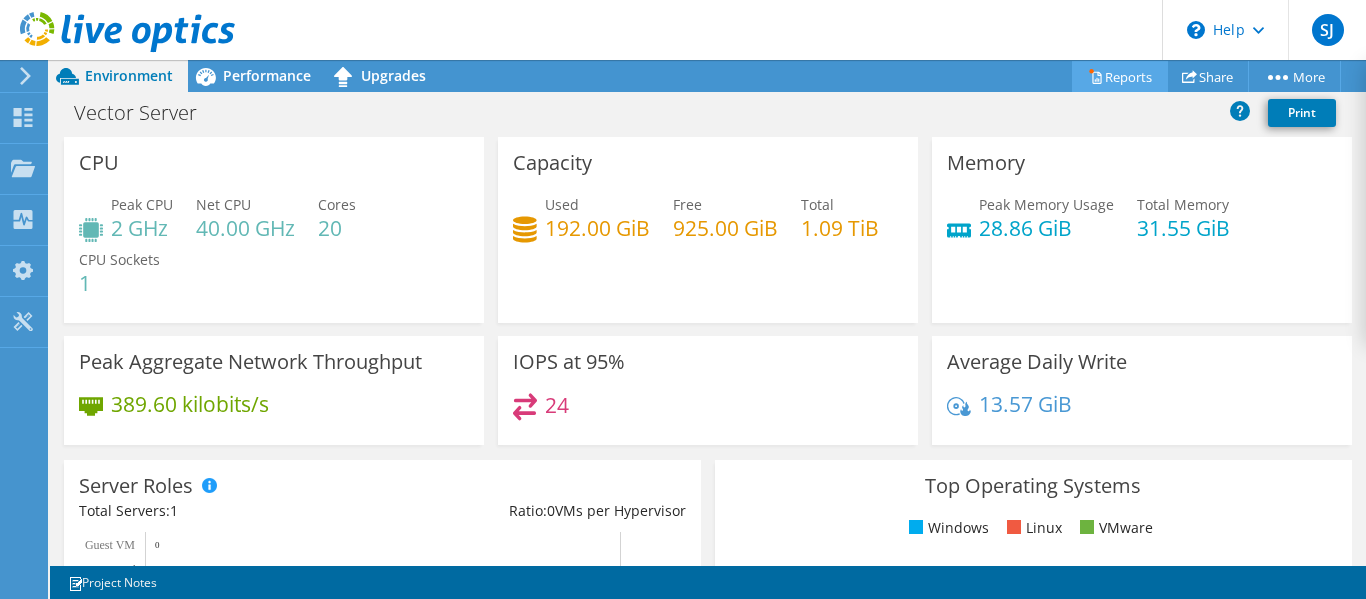 click on "Reports" at bounding box center (1120, 76) 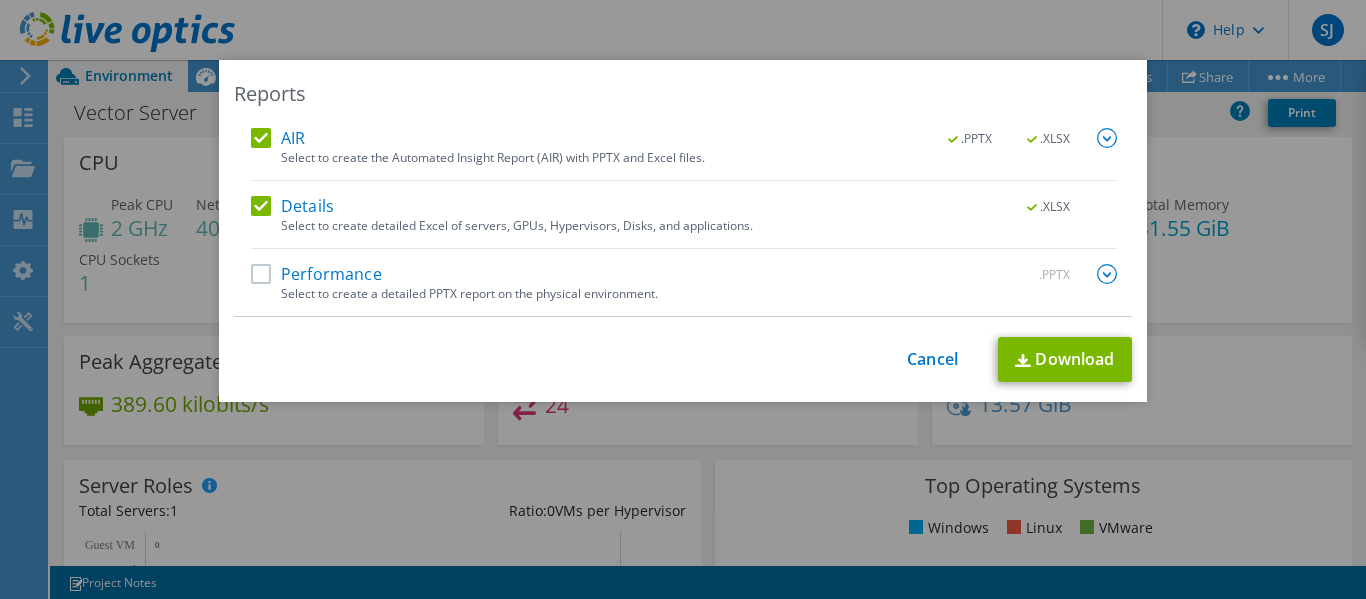 click on "Performance" at bounding box center (316, 274) 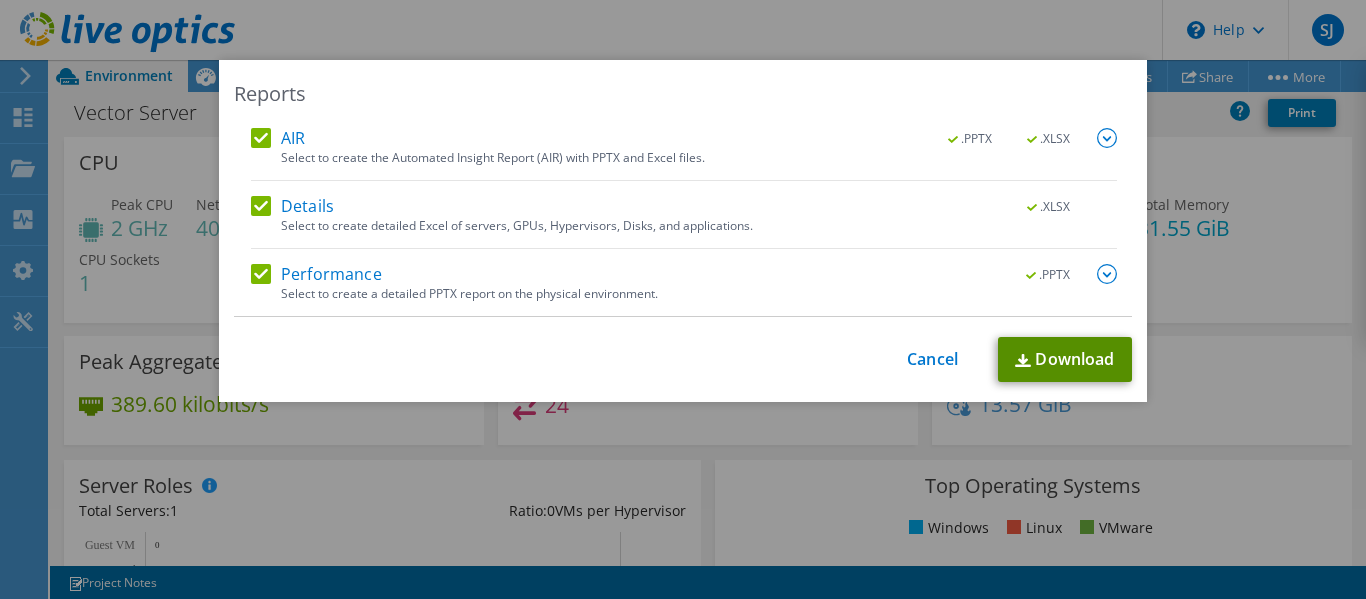 click on "Download" at bounding box center (1065, 359) 